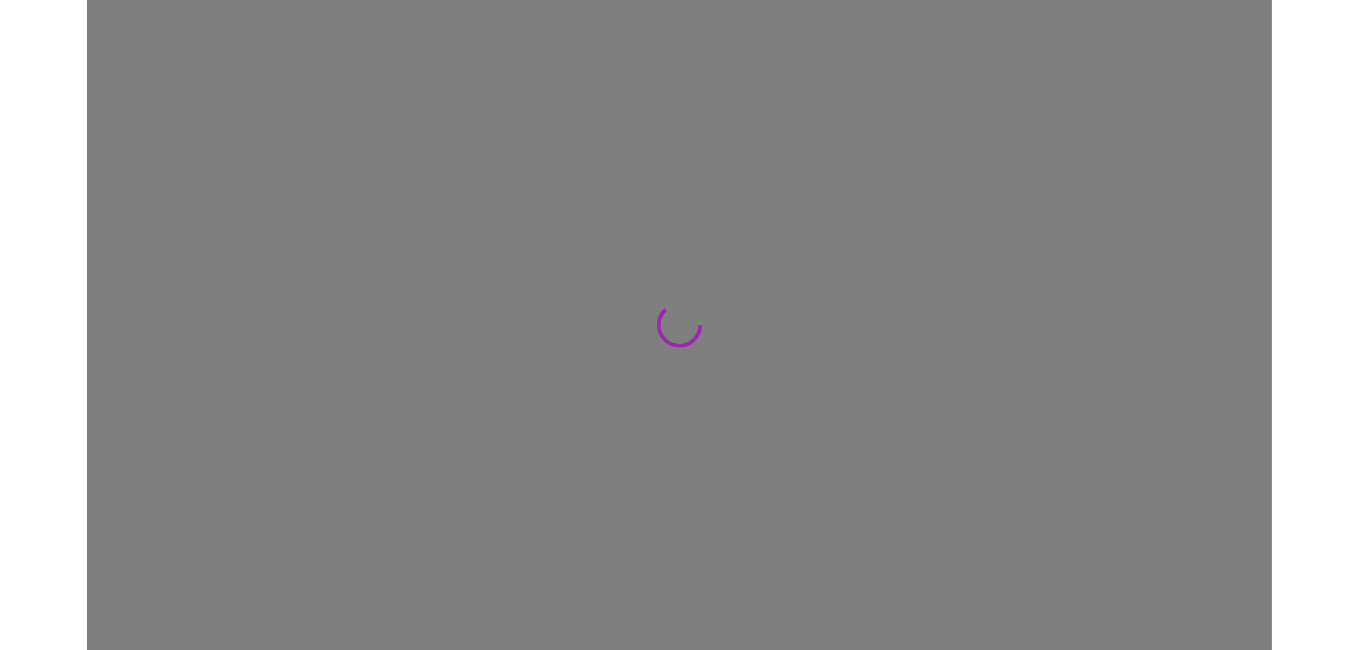 scroll, scrollTop: 0, scrollLeft: 0, axis: both 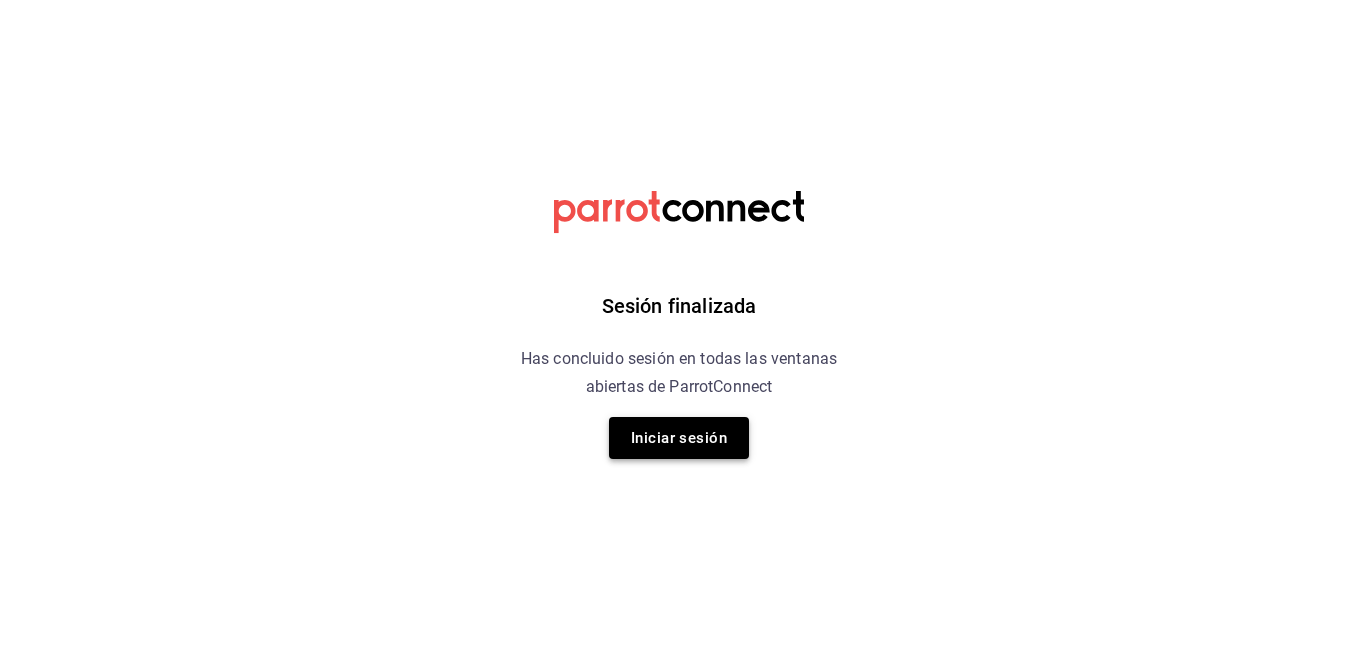 click on "Iniciar sesión" at bounding box center [679, 438] 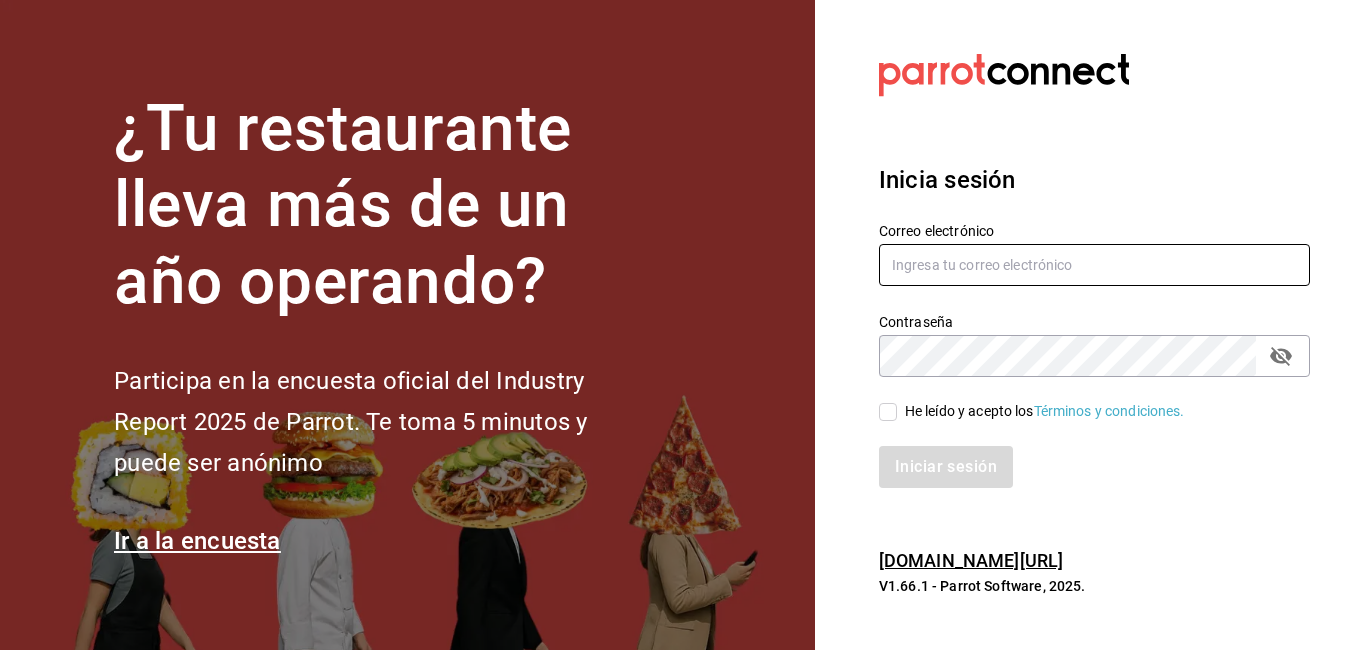 type on "[PERSON_NAME][EMAIL_ADDRESS][PERSON_NAME][DOMAIN_NAME]" 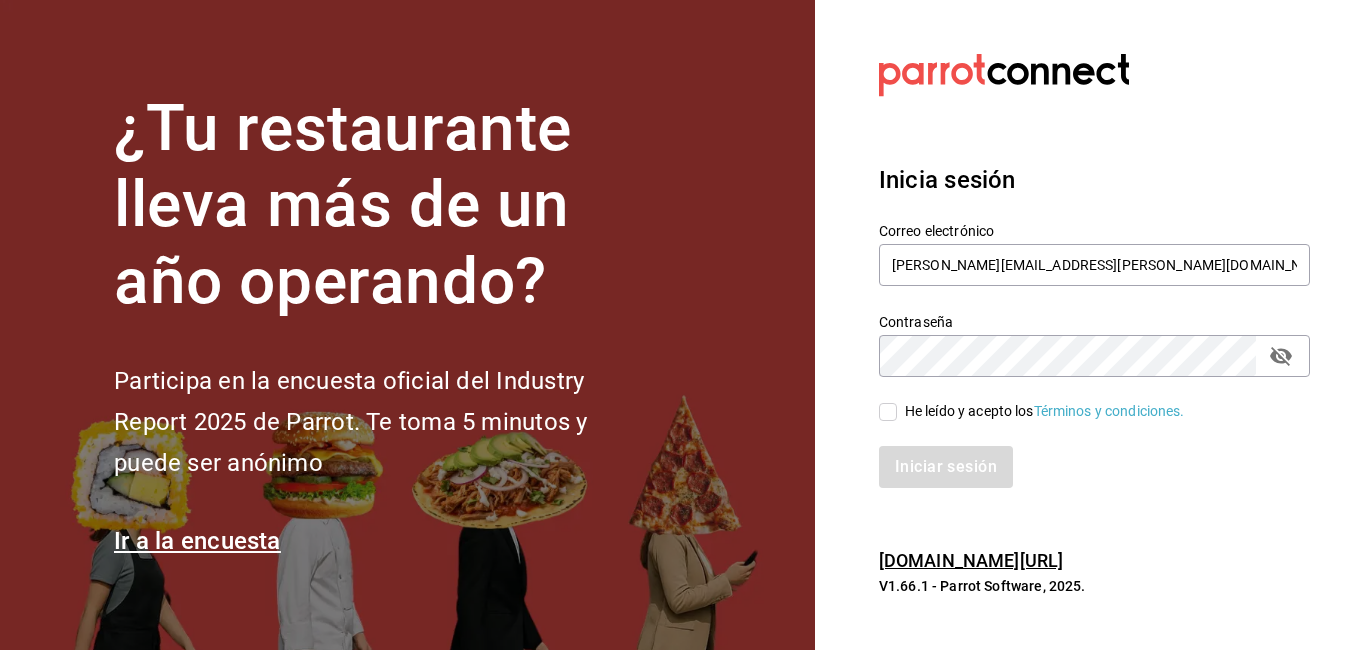 click on "He leído y acepto los  Términos y condiciones." at bounding box center (1041, 411) 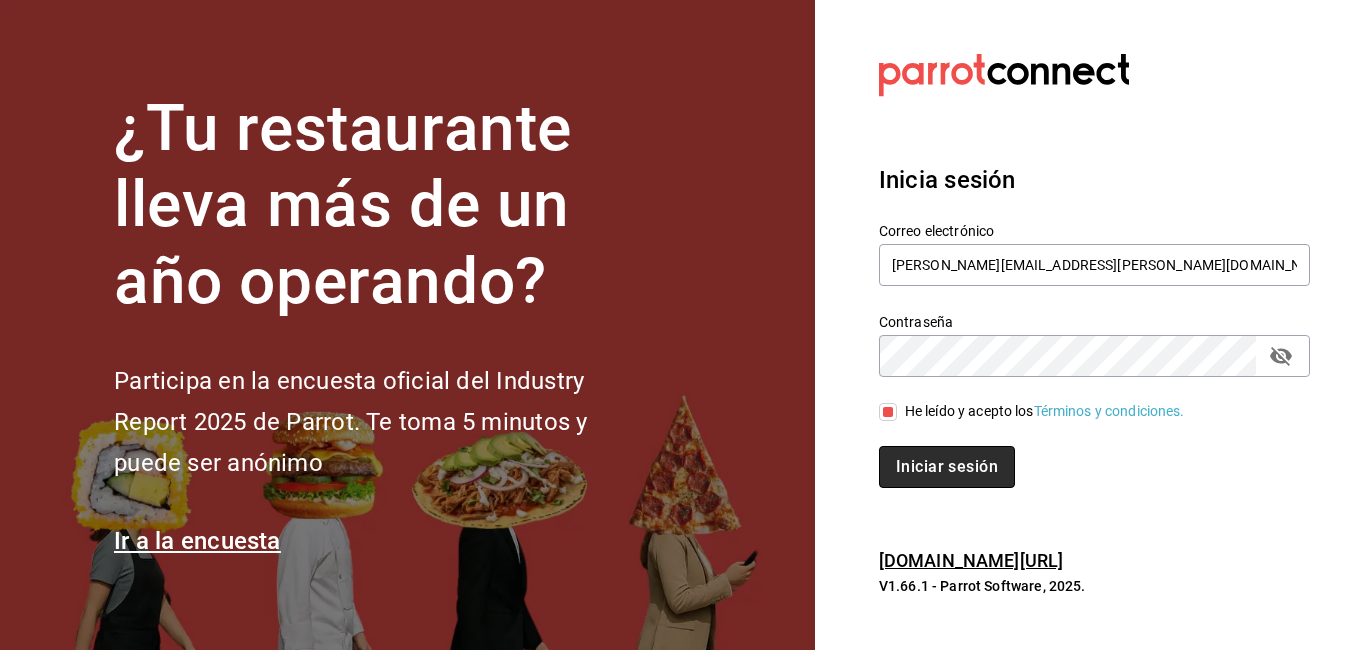 click on "Iniciar sesión" at bounding box center [947, 467] 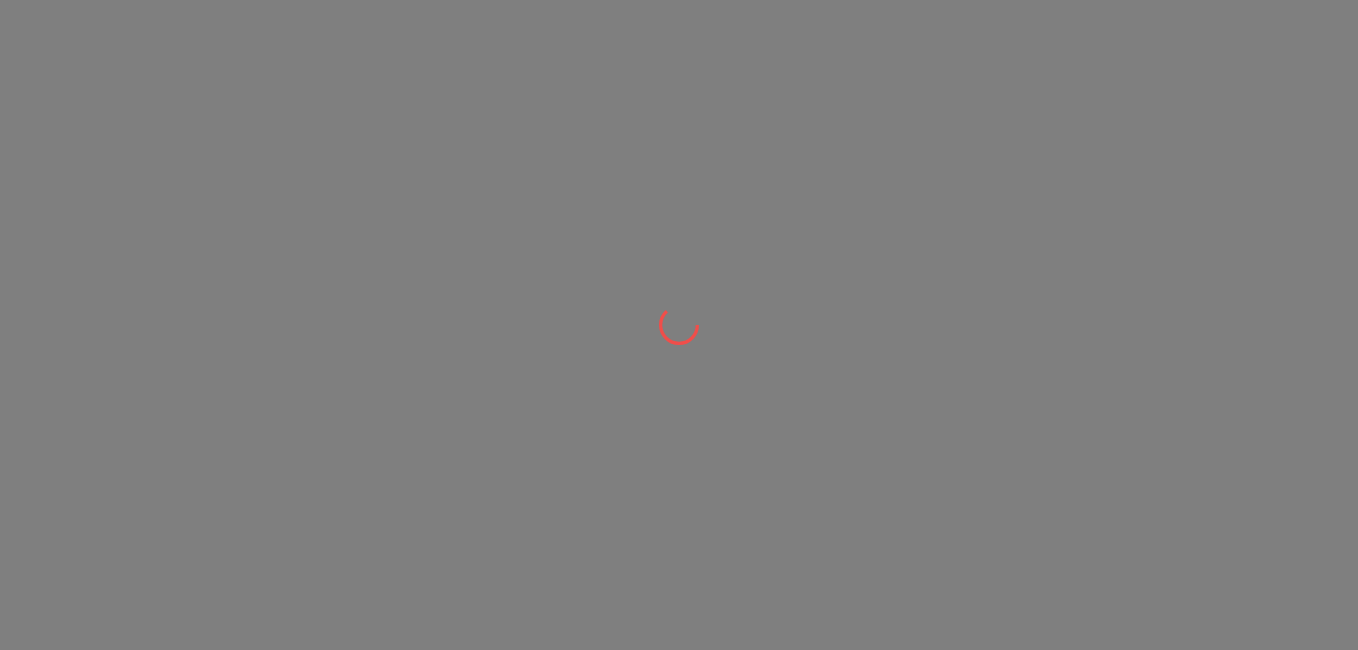 scroll, scrollTop: 0, scrollLeft: 0, axis: both 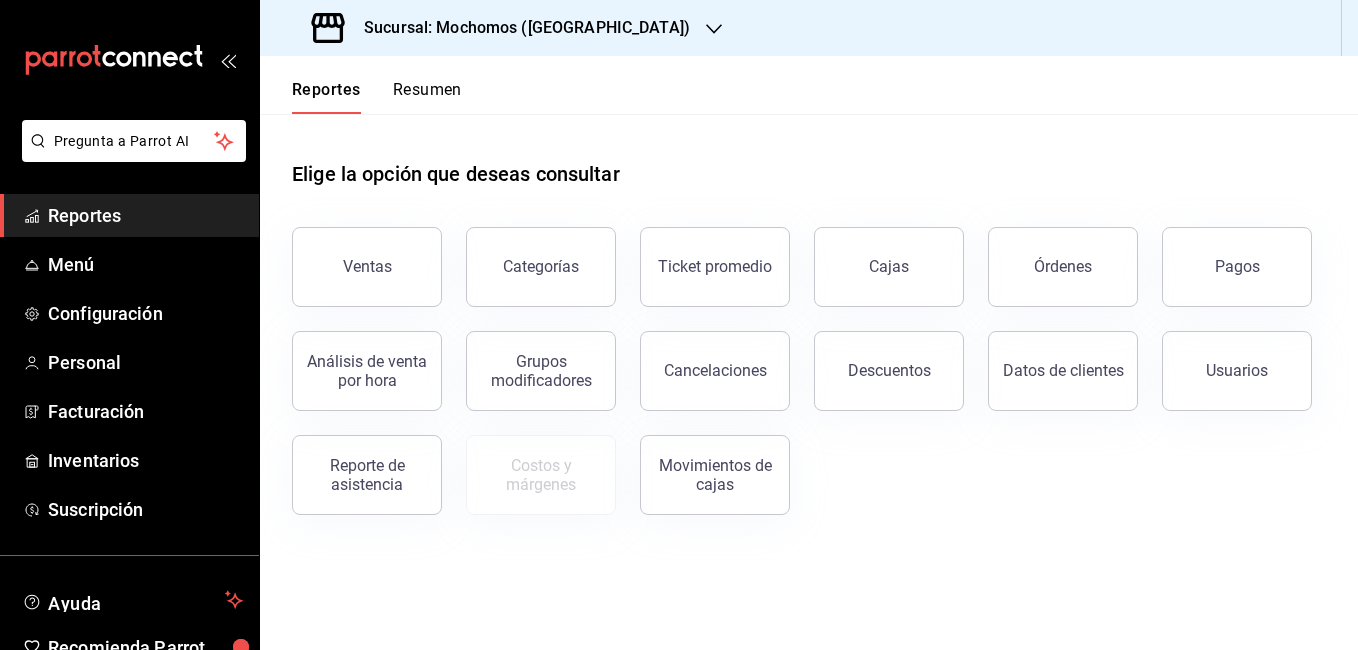 click on "Sucursal: Mochomos ([GEOGRAPHIC_DATA])" at bounding box center (503, 28) 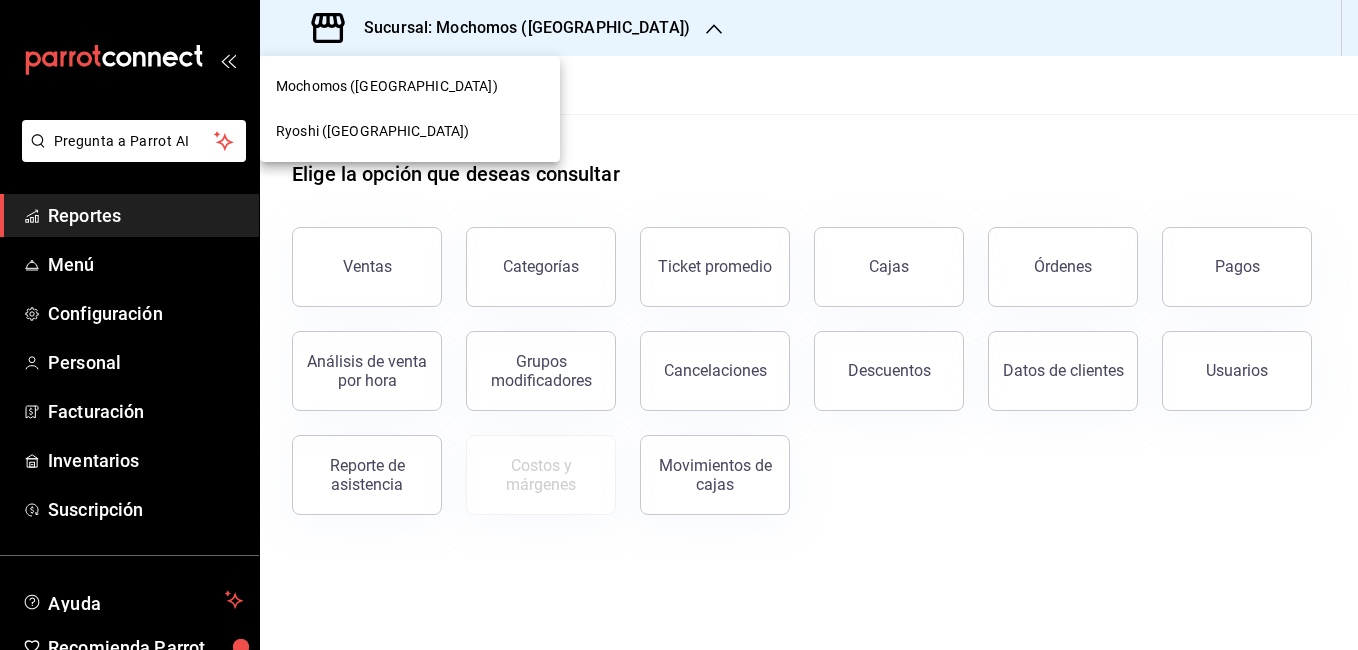 click on "Ryoshi ([GEOGRAPHIC_DATA])" at bounding box center (372, 131) 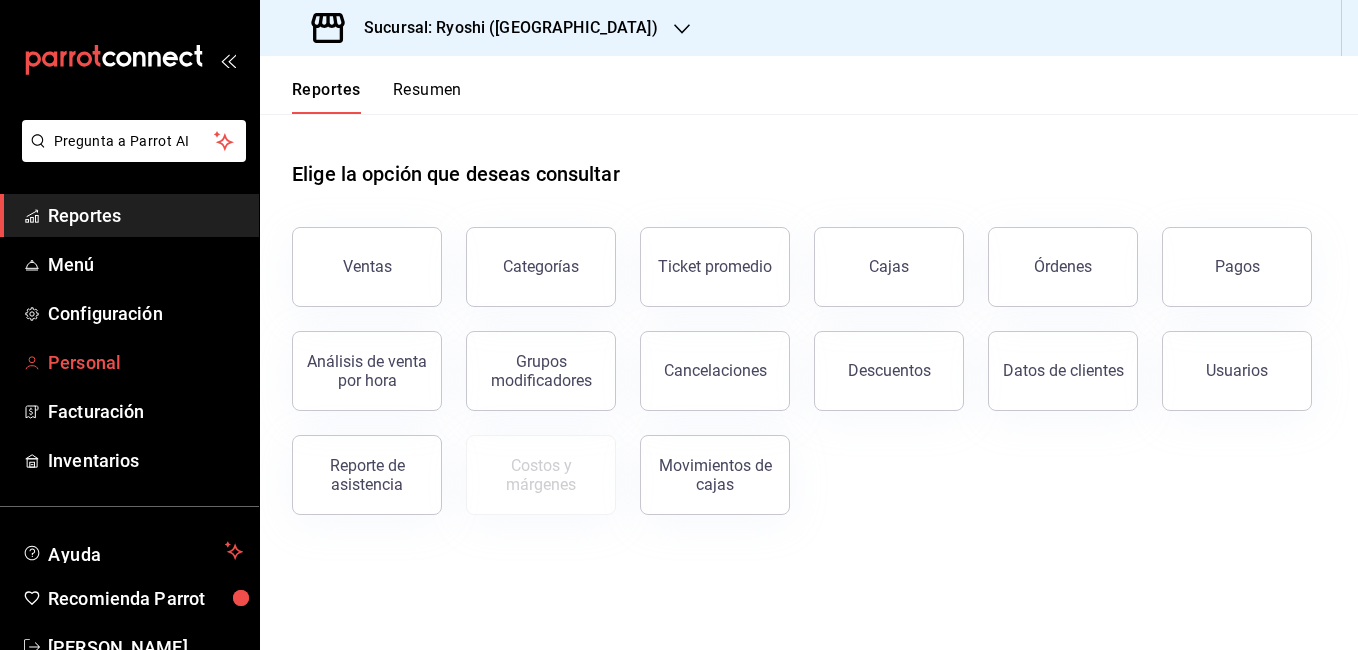 click on "Personal" at bounding box center (129, 362) 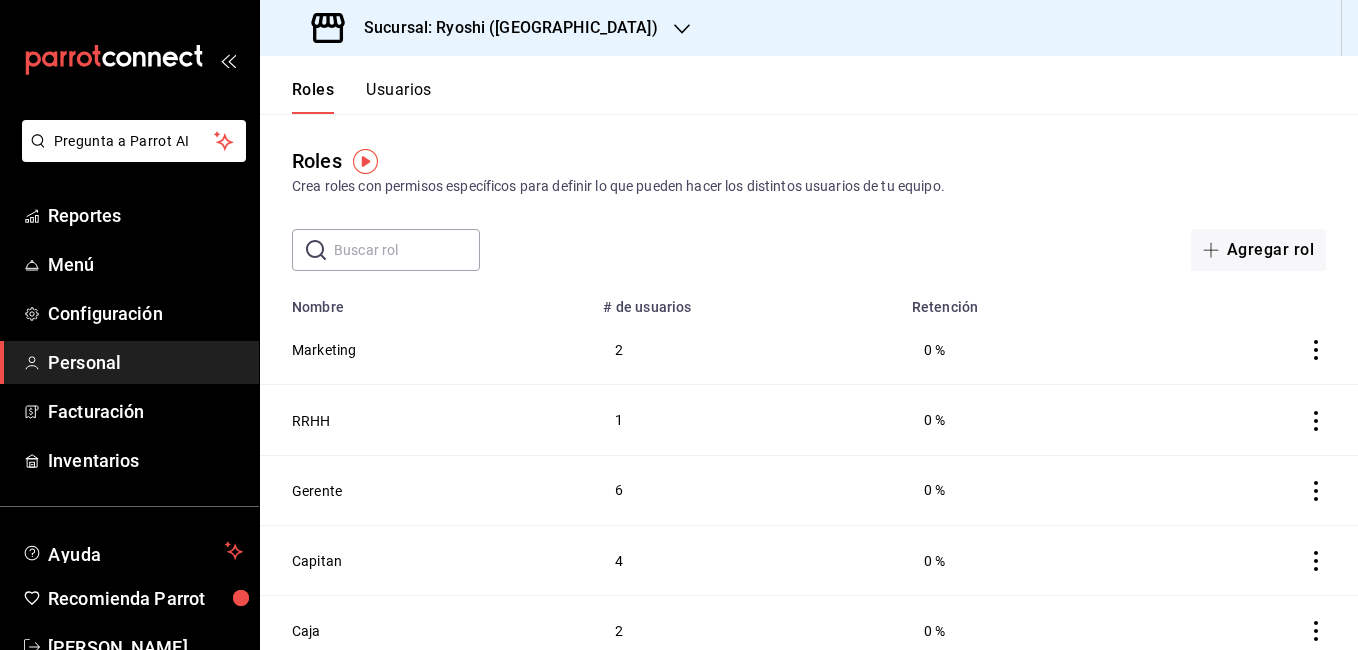 click on "Usuarios" at bounding box center (399, 97) 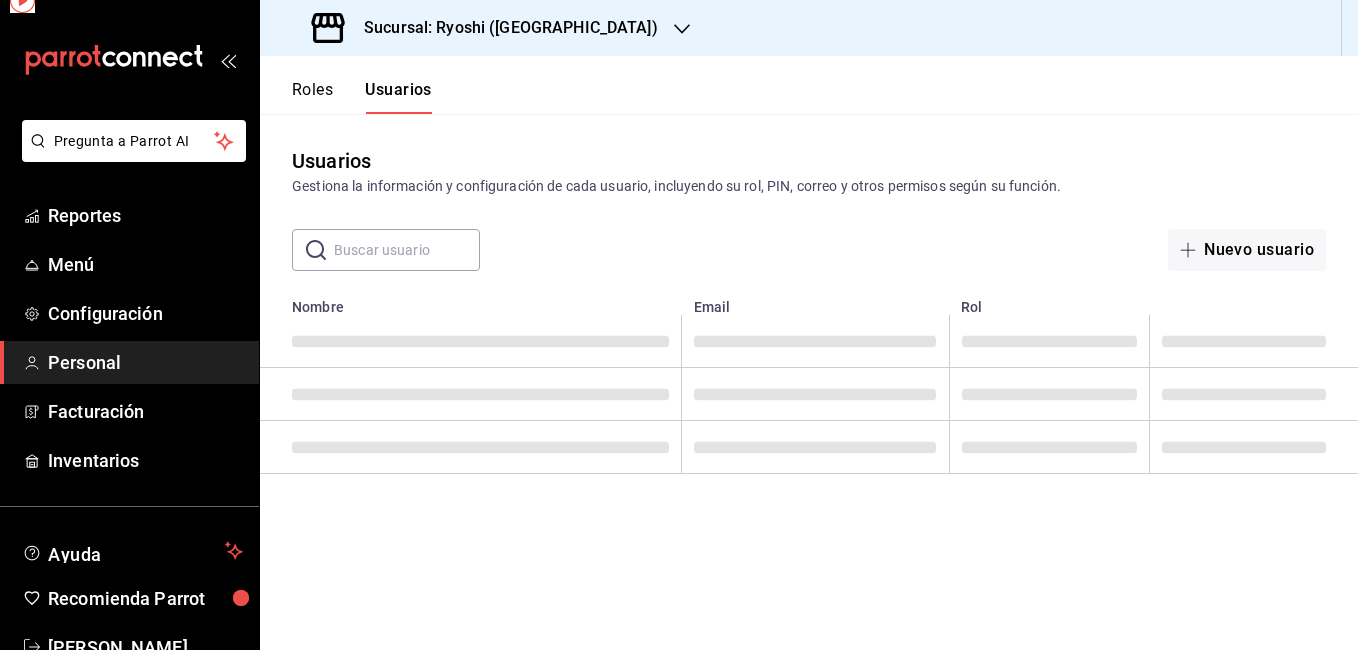 click on "Usuarios" at bounding box center (398, 97) 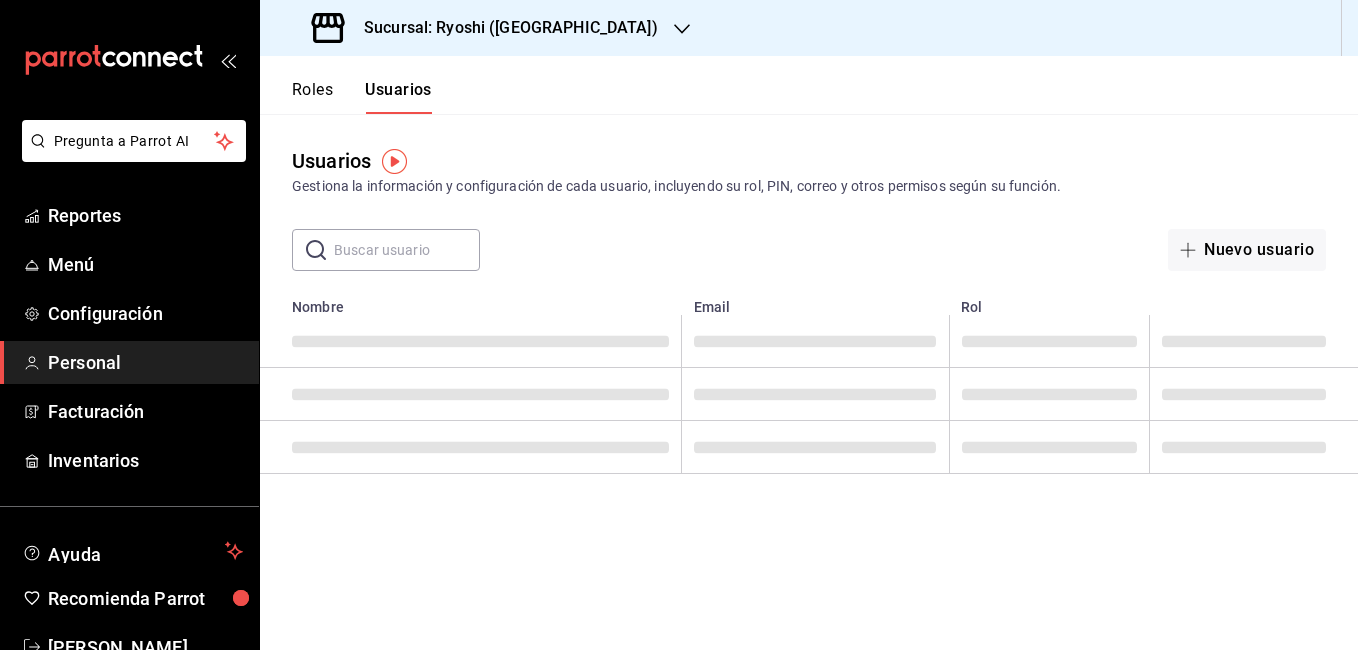 click on "Usuarios" at bounding box center [398, 97] 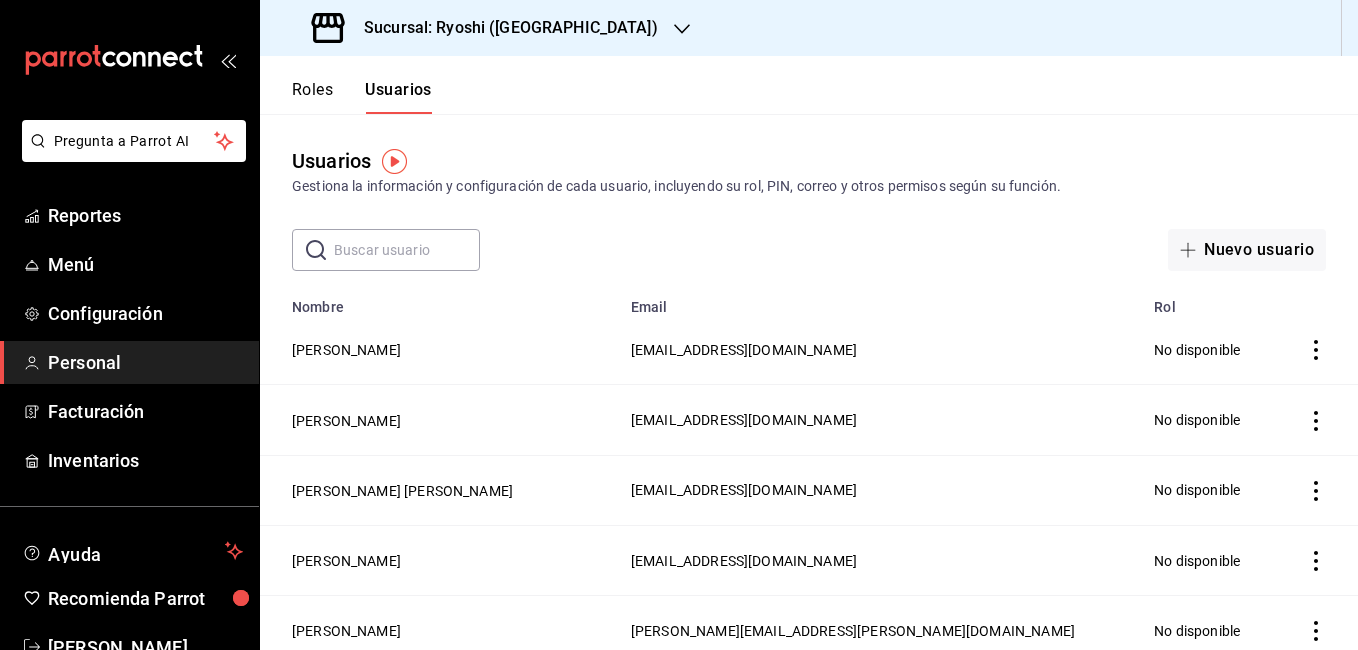 click at bounding box center [407, 250] 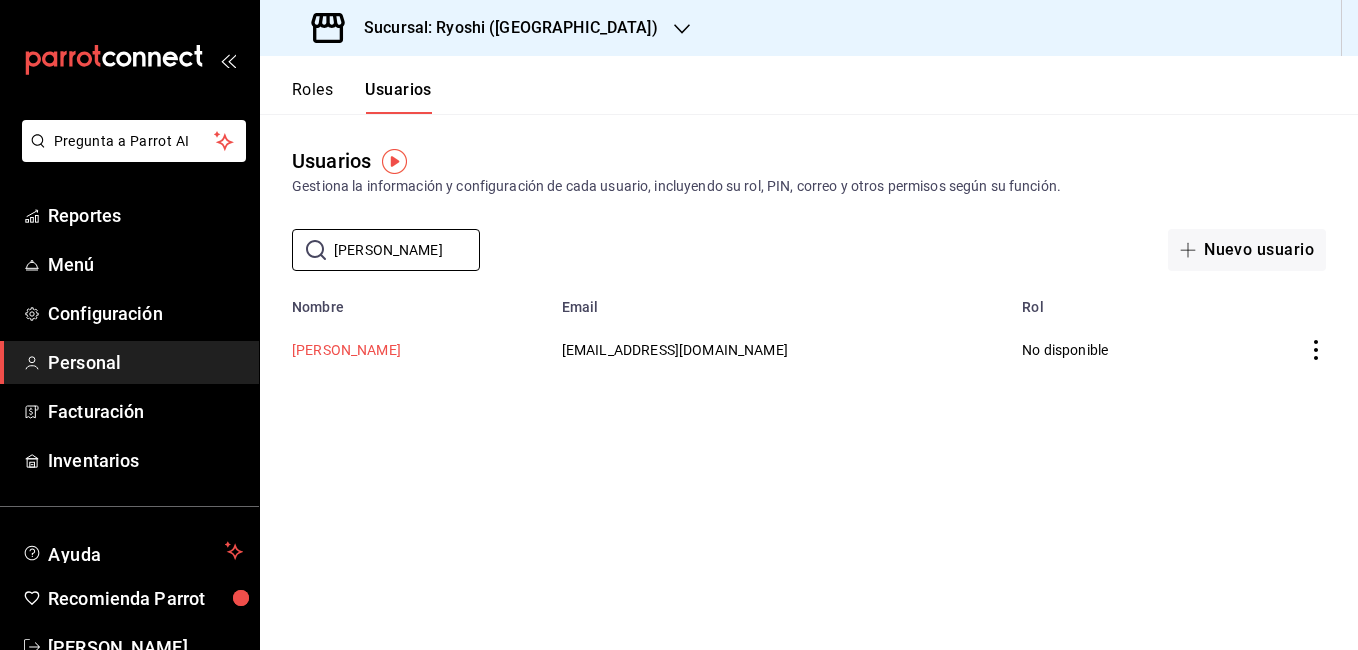 type on "[PERSON_NAME]" 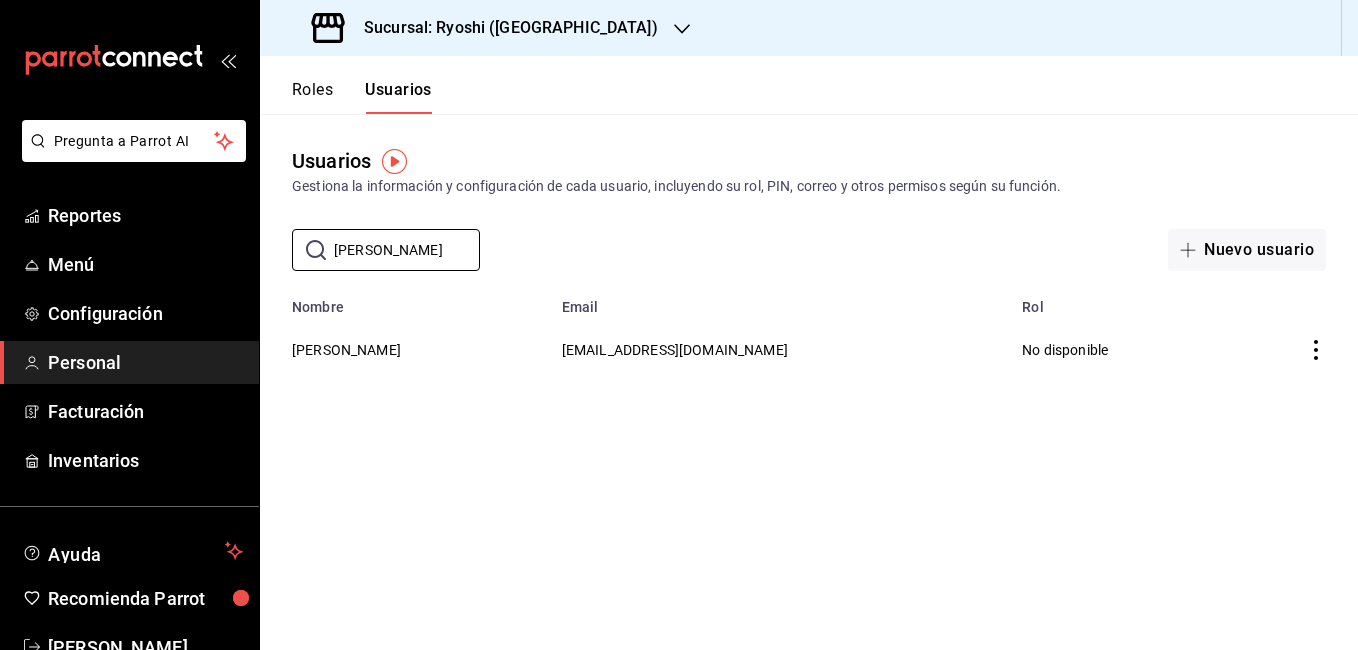 click on "Pregunta a Parrot AI Reportes   Menú   Configuración   Personal   Facturación   Inventarios   Ayuda Recomienda Parrot   [PERSON_NAME]   Sugerir nueva función   Sucursal: Ryoshi (Cancun) Roles Usuarios Usuarios Gestiona la información y configuración de cada usuario, incluyendo su rol, PIN, correo y otros permisos según su función. ​ [PERSON_NAME] ​ Nuevo usuario Lo sentimos, no pudimos cargar la lista de usuarios. Reintentar Nombre Email Rol [PERSON_NAME] [EMAIL_ADDRESS][DOMAIN_NAME] No disponible GANA 1 MES GRATIS EN TU SUSCRIPCIÓN AQUÍ ¿Recuerdas cómo empezó tu restaurante?
[PERSON_NAME] puedes ayudar a un colega a tener el mismo cambio que tú viviste.
Recomienda Parrot directamente desde tu Portal Administrador.
Es fácil y rápido.
🎁 Por cada restaurante que se una, ganas 1 mes gratis. Ver video tutorial Ir a video Pregunta a Parrot AI Reportes   Menú   Configuración   Personal   Facturación   Inventarios   Ayuda Recomienda Parrot   [PERSON_NAME]   Sugerir nueva función" at bounding box center [679, 325] 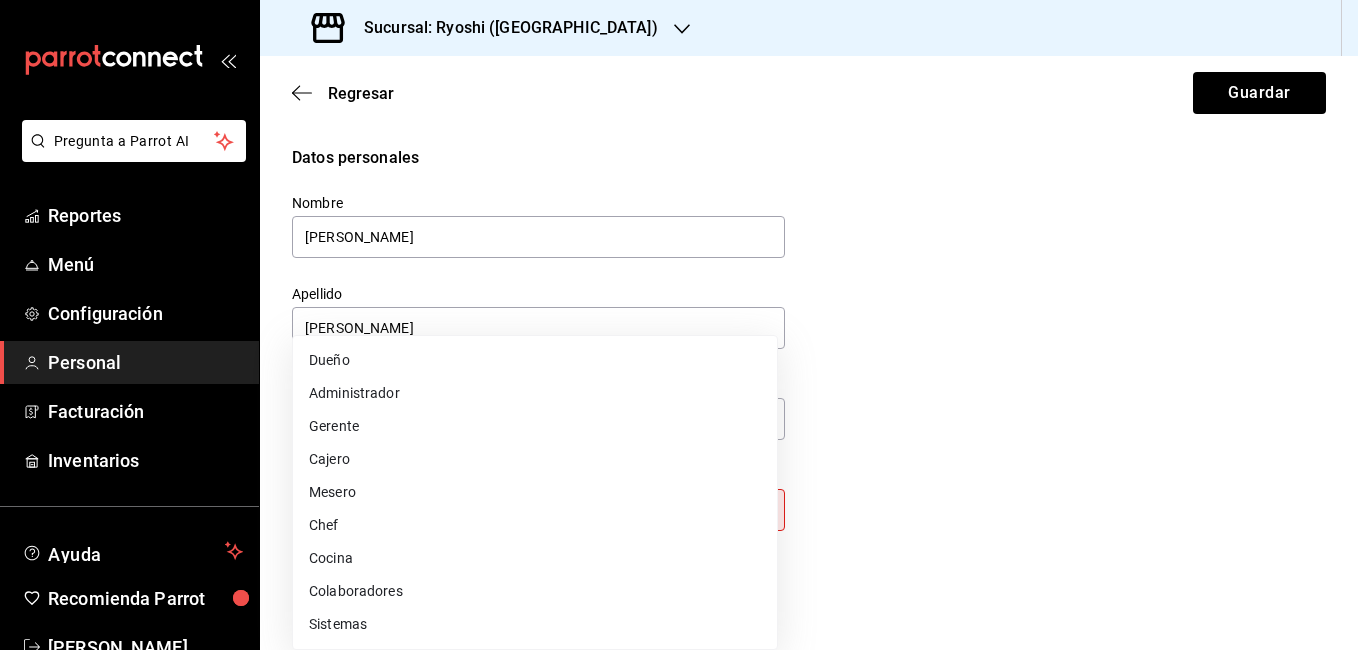 click on "Pregunta a Parrot AI Reportes   Menú   Configuración   Personal   Facturación   Inventarios   Ayuda Recomienda Parrot   [PERSON_NAME]   Sugerir nueva función   Sucursal: Ryoshi ([GEOGRAPHIC_DATA]) Regresar Guardar Datos personales Nombre [PERSON_NAME] [PERSON_NAME] Número celular (opcional) +52 (__) ____-____ Perfil que desempeña Sin definir Este campo es requerido. Elige una opción. Accesos Selecciona a que plataformas tendrá acceso este usuario. Administrador Web Posibilidad de iniciar sesión en la oficina administrativa de un restaurante.  Acceso al Punto de venta Posibilidad de autenticarse en el POS mediante PIN.  Iniciar sesión en terminal (correo electrónico o QR) Los usuarios podrán iniciar sesión y aceptar términos y condiciones en la terminal. Acceso uso de terminal Los usuarios podrán acceder y utilizar la terminal para visualizar y procesar pagos de sus órdenes. Correo electrónico Se volverá obligatorio [PERSON_NAME] ciertos accesos activados. [EMAIL_ADDRESS][DOMAIN_NAME] PIN ​" at bounding box center [679, 325] 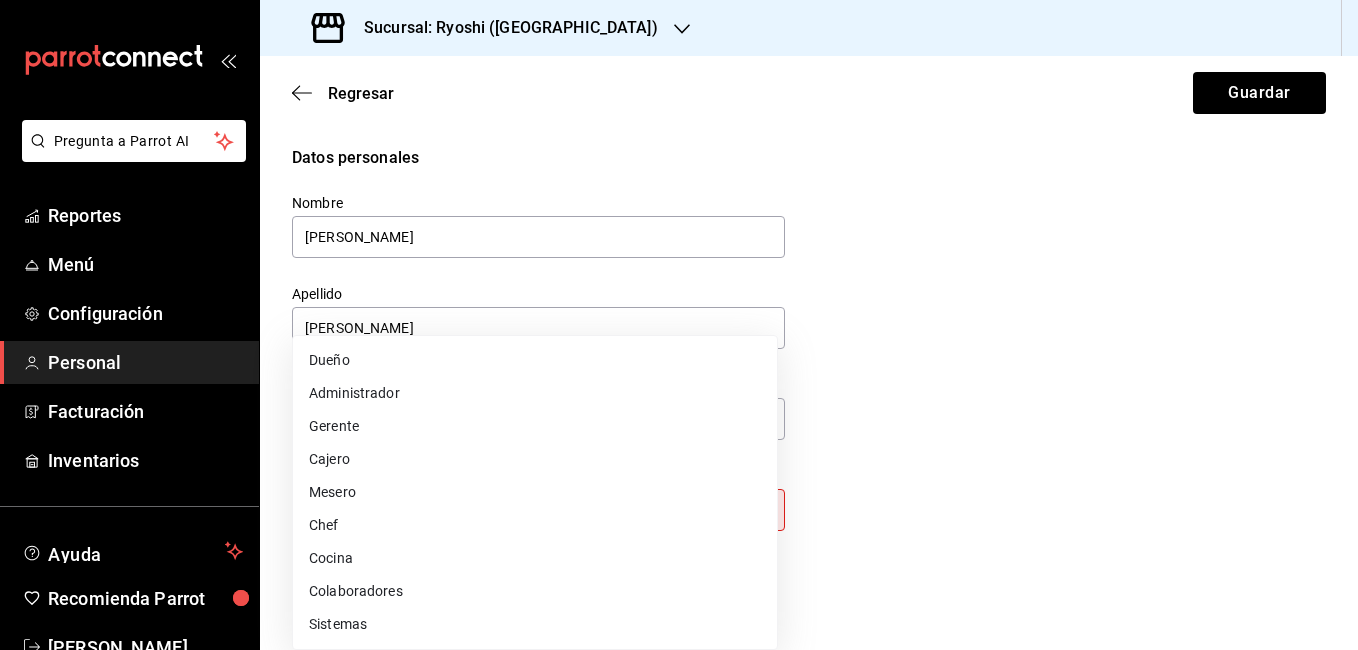 click on "Gerente" at bounding box center (535, 426) 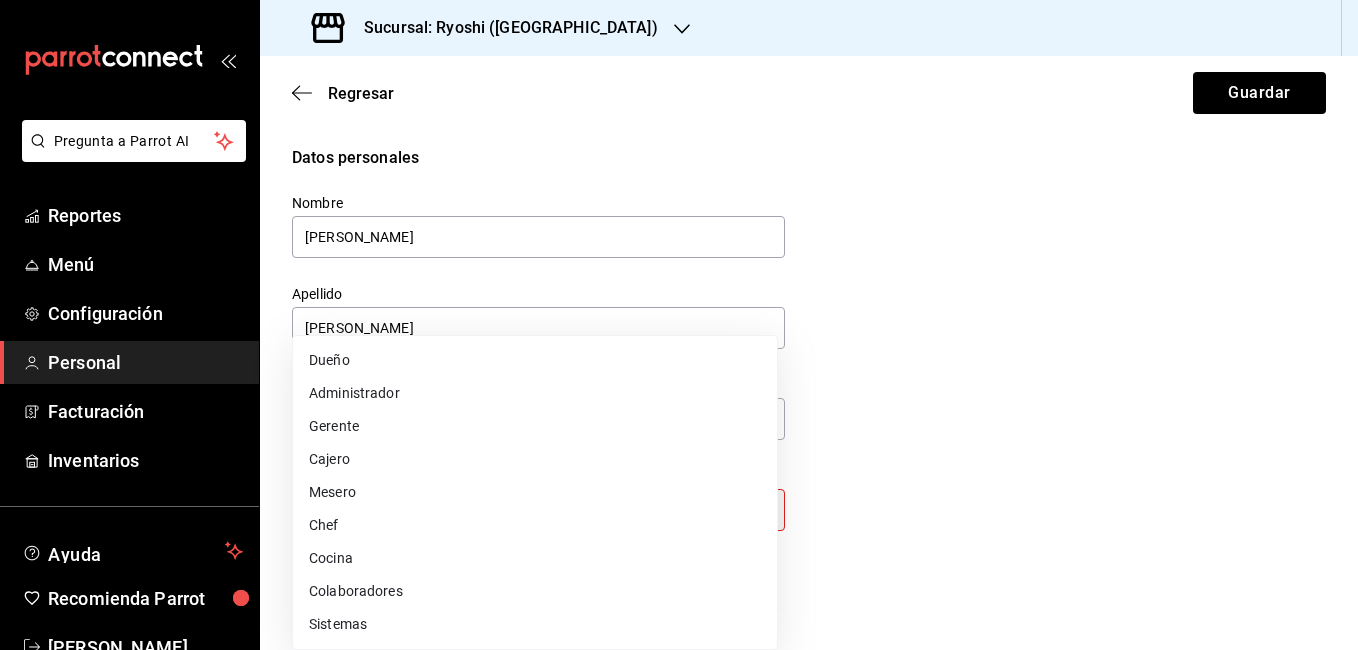type on "MANAGER" 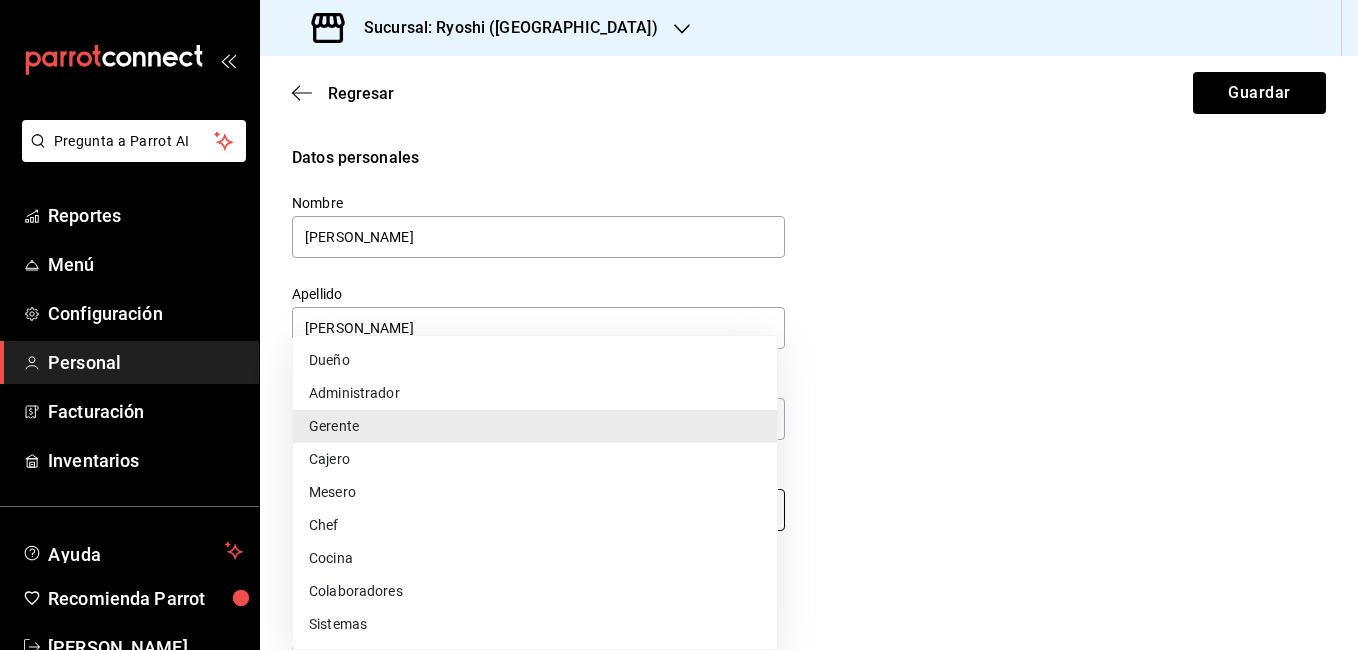 click on "Pregunta a Parrot AI Reportes   Menú   Configuración   Personal   Facturación   Inventarios   Ayuda Recomienda Parrot   [PERSON_NAME]   Sugerir nueva función   Sucursal: Ryoshi ([GEOGRAPHIC_DATA]) Regresar Guardar Datos personales Nombre [PERSON_NAME] [PERSON_NAME] Número celular (opcional) +52 (__) ____-____ Perfil que desempeña Gerente MANAGER Accesos Selecciona a que plataformas tendrá acceso este usuario. Administrador Web Posibilidad de iniciar sesión en la oficina administrativa de un restaurante.  Acceso al Punto de venta Posibilidad de autenticarse en el POS mediante PIN.  Iniciar sesión en terminal (correo electrónico o QR) Los usuarios podrán iniciar sesión y aceptar términos y condiciones en la terminal. Acceso uso de terminal Los usuarios podrán acceder y utilizar la terminal para visualizar y procesar pagos de sus órdenes. Correo electrónico Se volverá obligatorio [PERSON_NAME] ciertos accesos activados. [EMAIL_ADDRESS][DOMAIN_NAME] Contraseña Contraseña Repetir contraseña PIN" at bounding box center (679, 325) 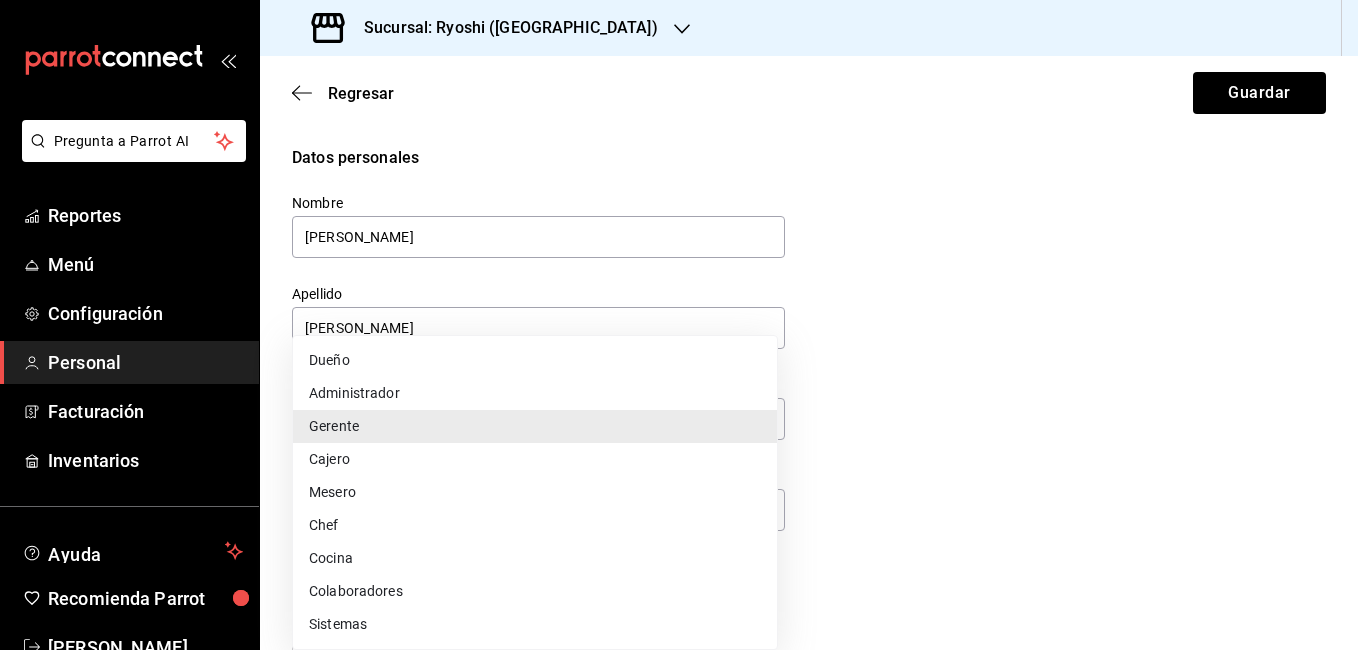 click on "Gerente" at bounding box center [535, 426] 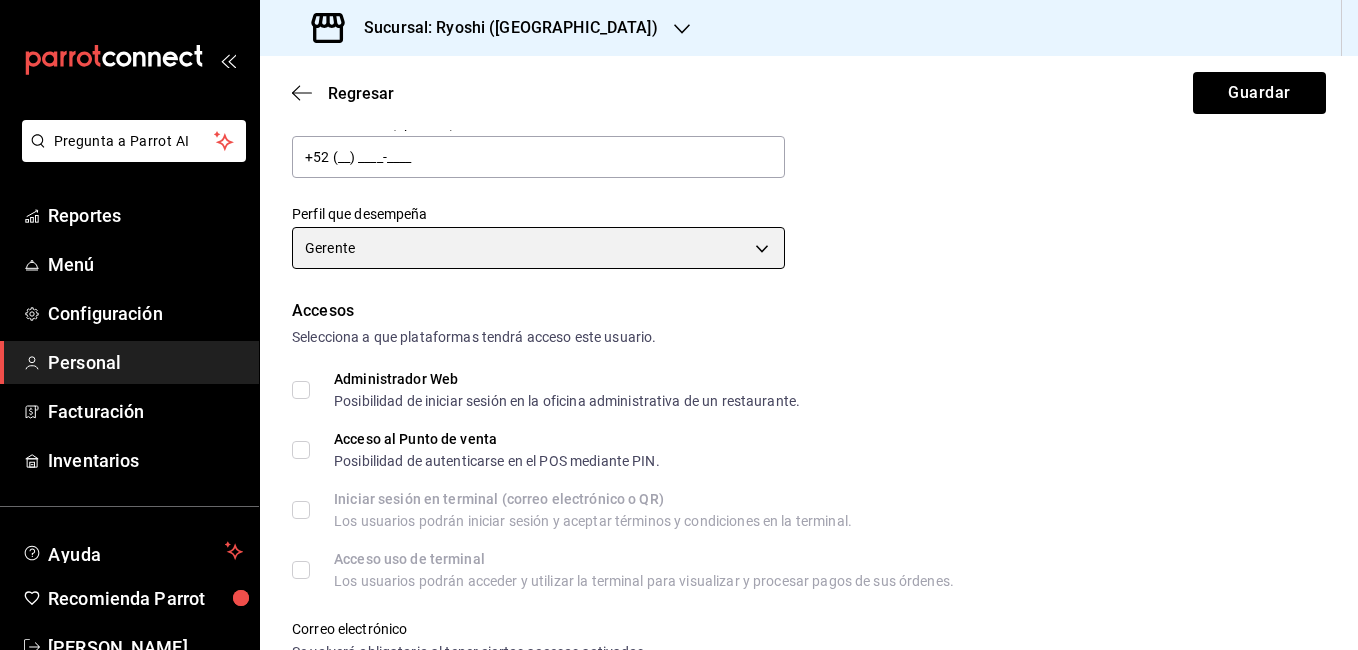 scroll, scrollTop: 280, scrollLeft: 0, axis: vertical 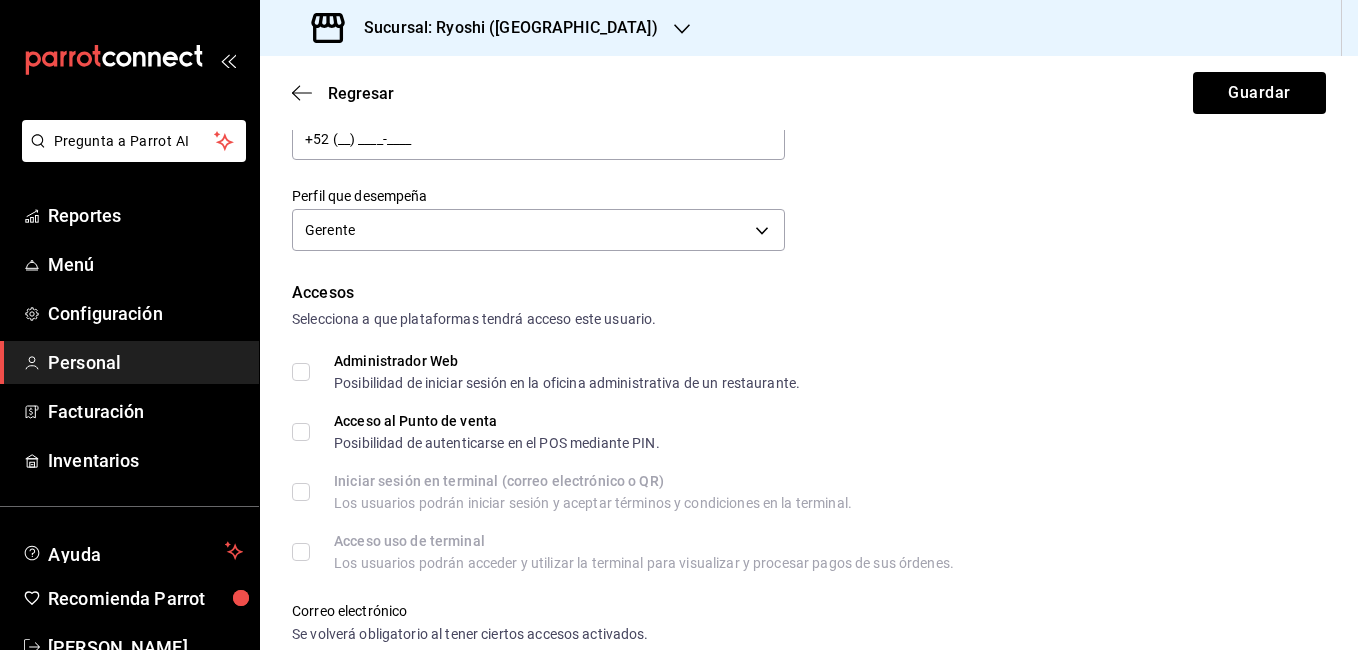 click on "Acceso al Punto de venta Posibilidad de autenticarse en el POS mediante PIN." at bounding box center [301, 432] 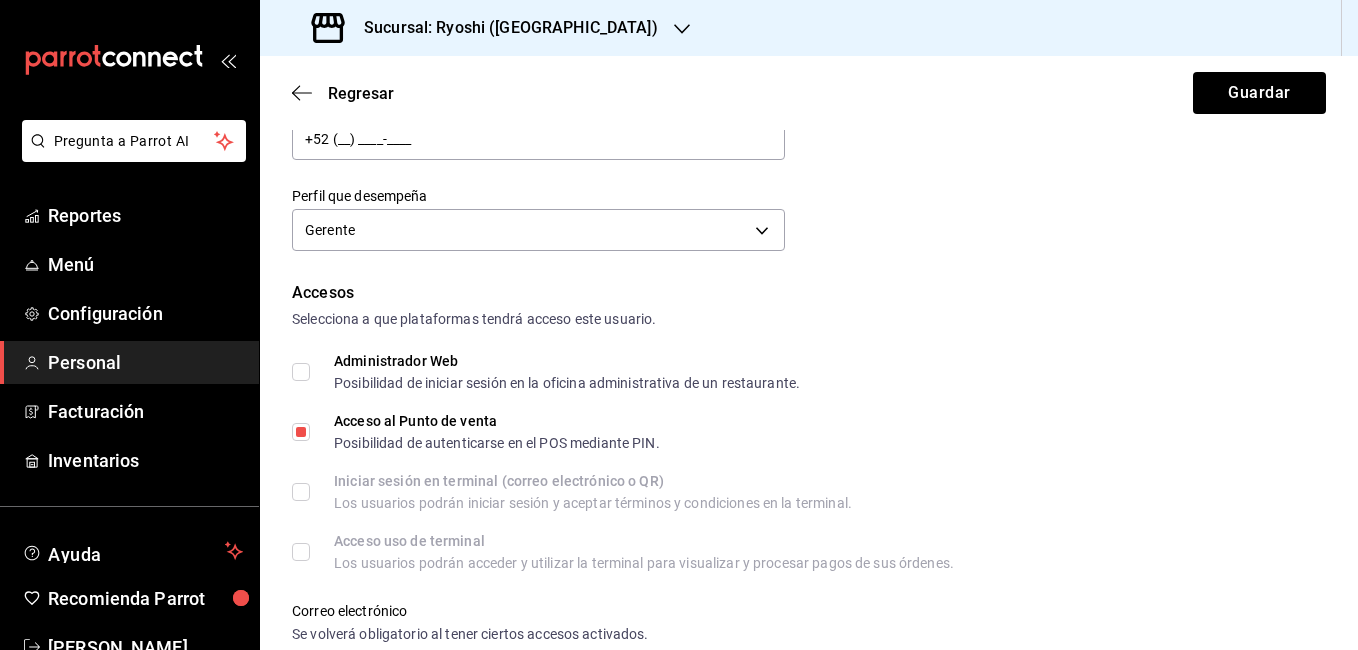 click on "Administrador Web Posibilidad de iniciar sesión en la oficina administrativa de un restaurante." at bounding box center (301, 372) 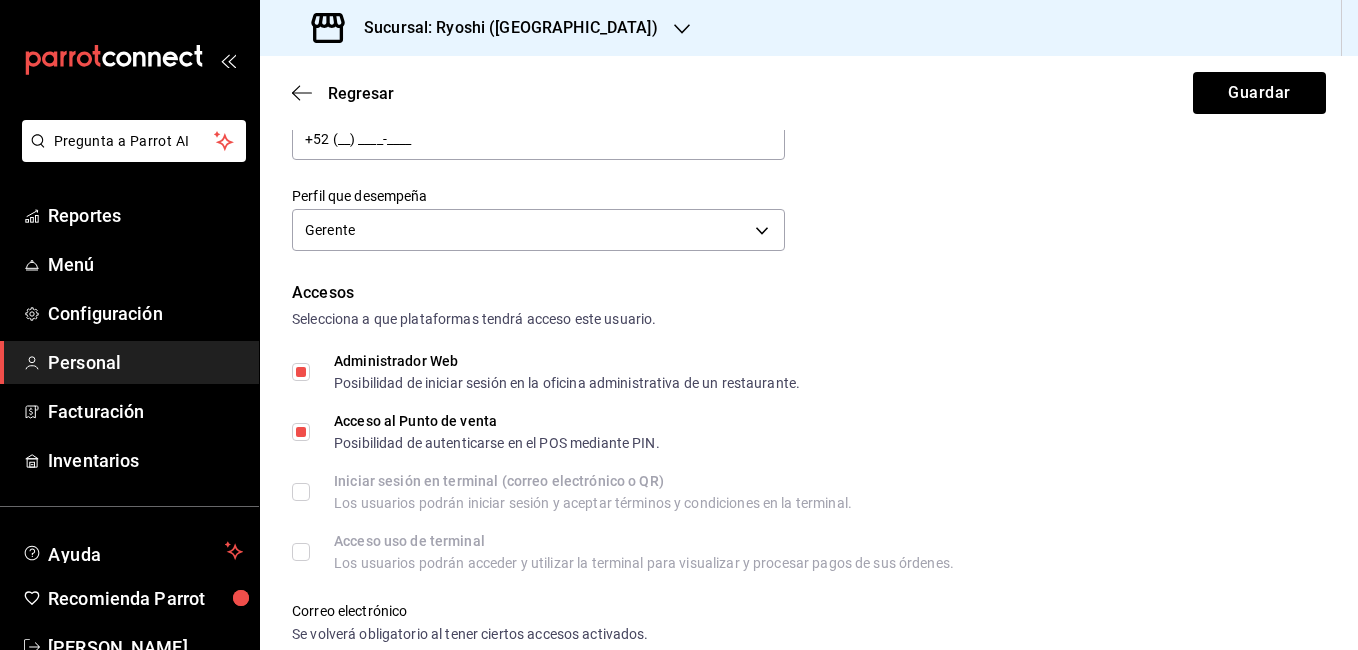 click on "Administrador Web Posibilidad de iniciar sesión en la oficina administrativa de un restaurante." at bounding box center (301, 372) 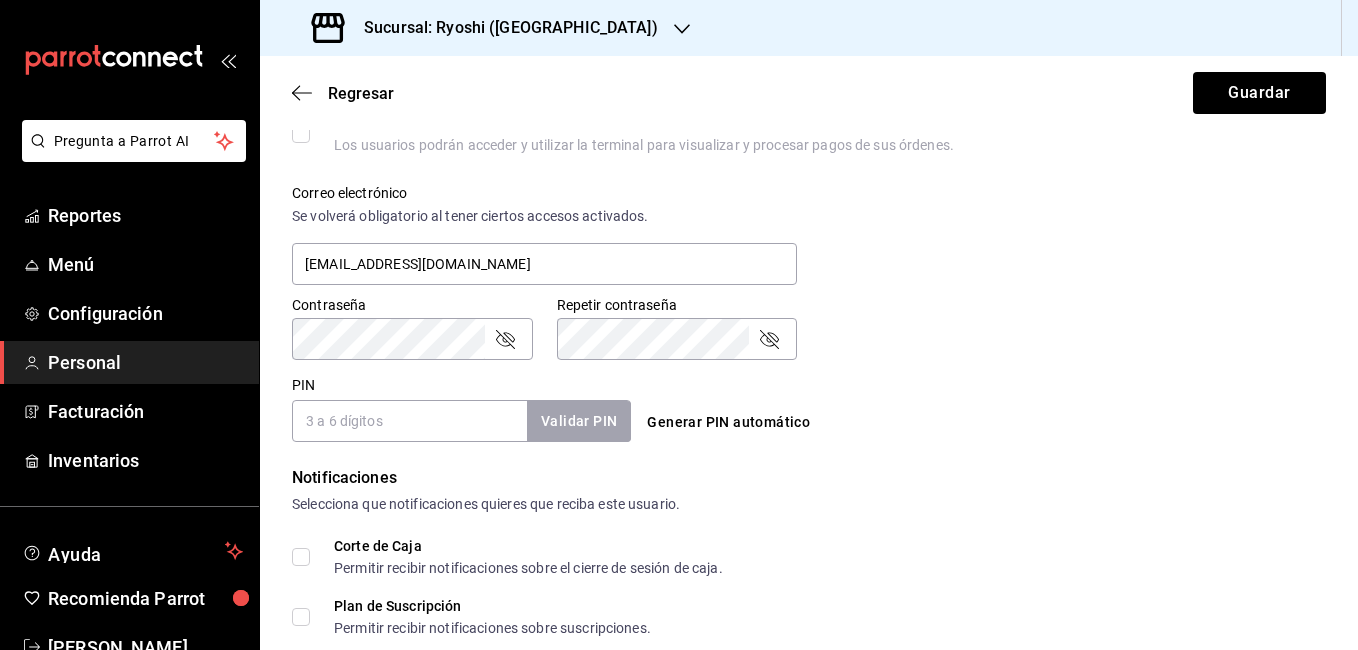 scroll, scrollTop: 720, scrollLeft: 0, axis: vertical 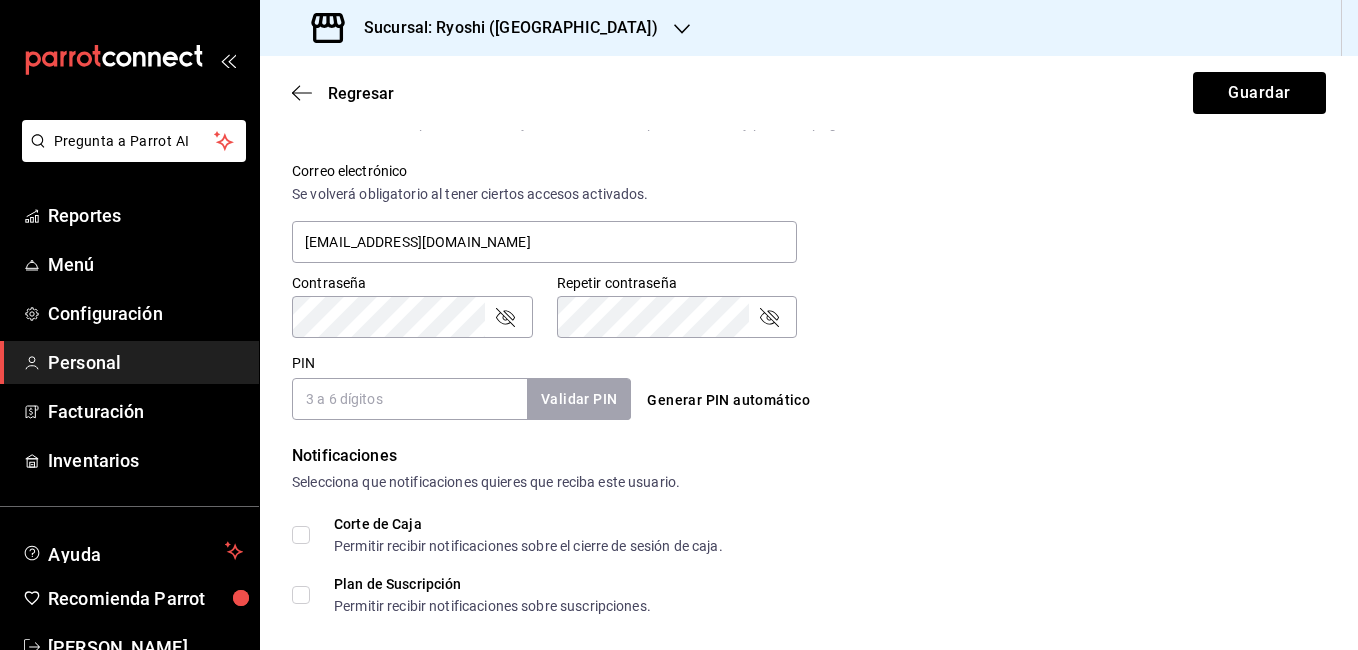 click on "PIN" at bounding box center (409, 399) 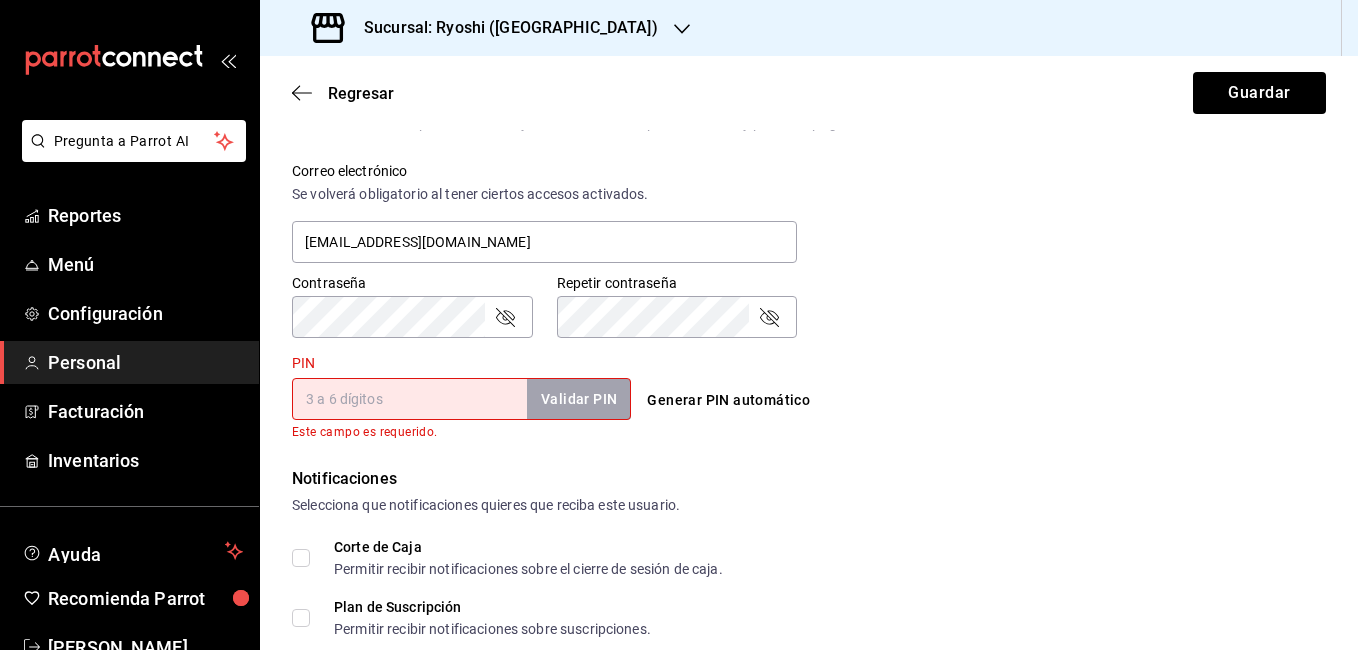 click on "Notificaciones Selecciona que notificaciones quieres que reciba este usuario." at bounding box center [809, 491] 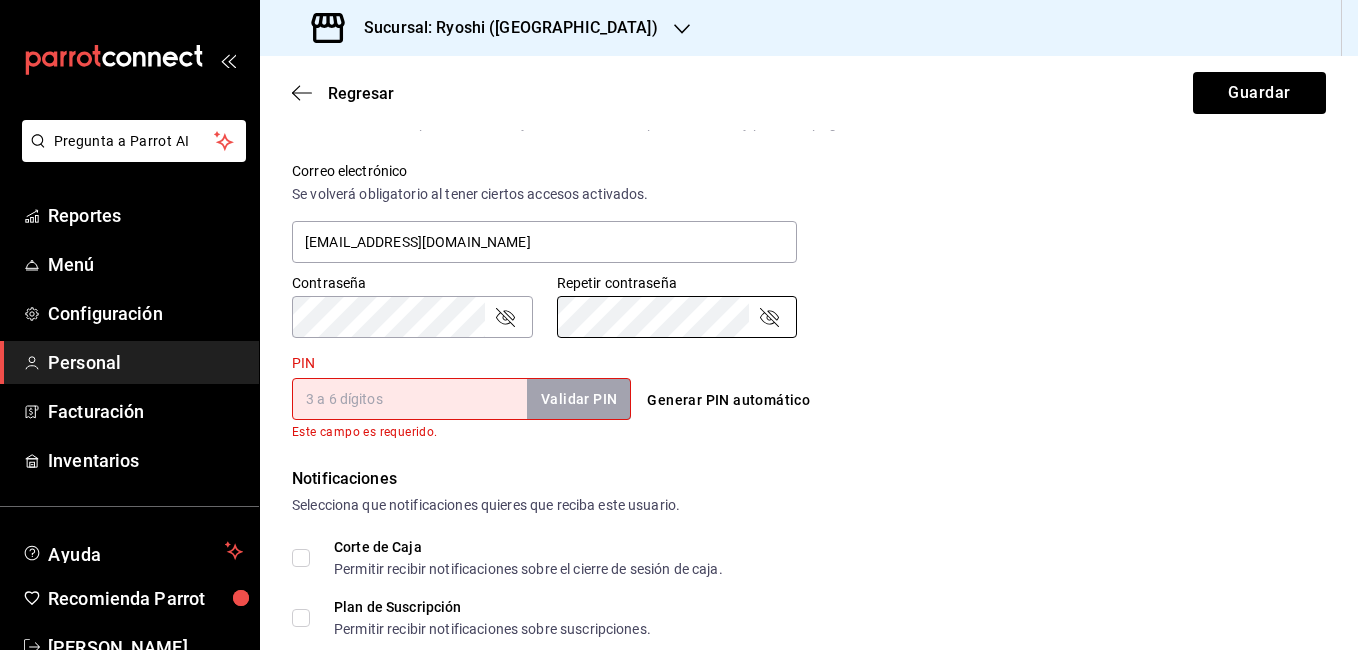 click 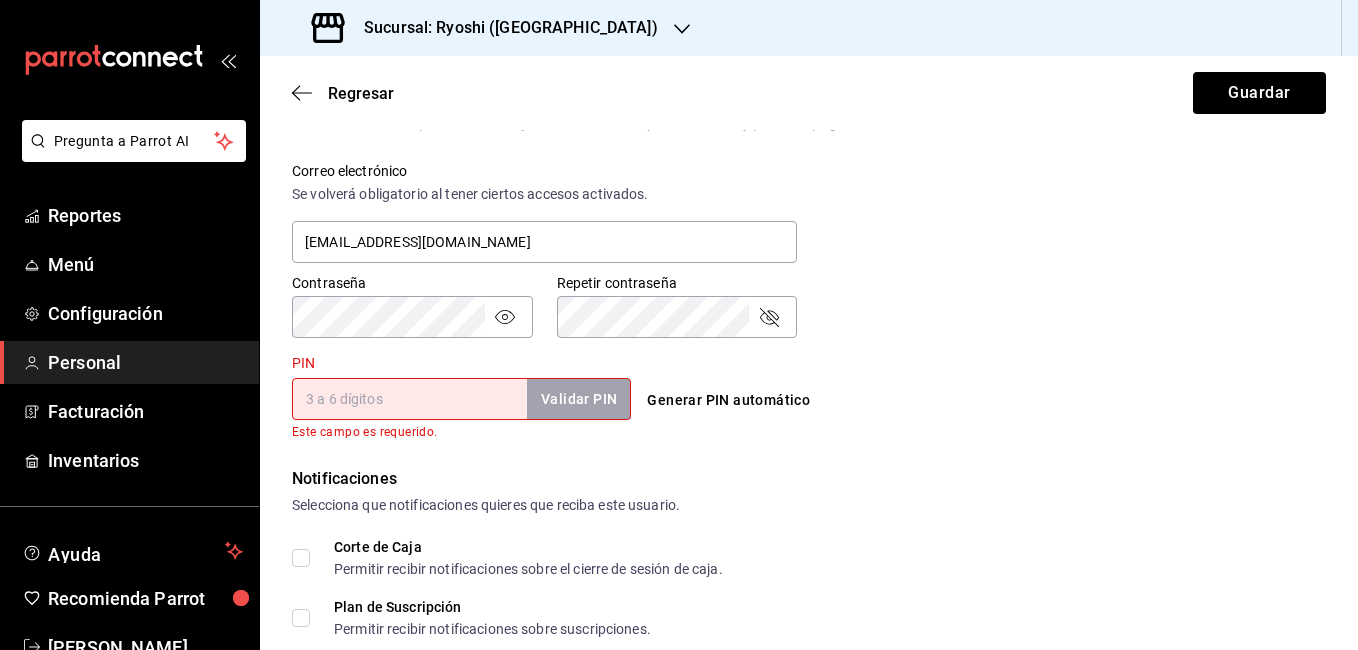 click 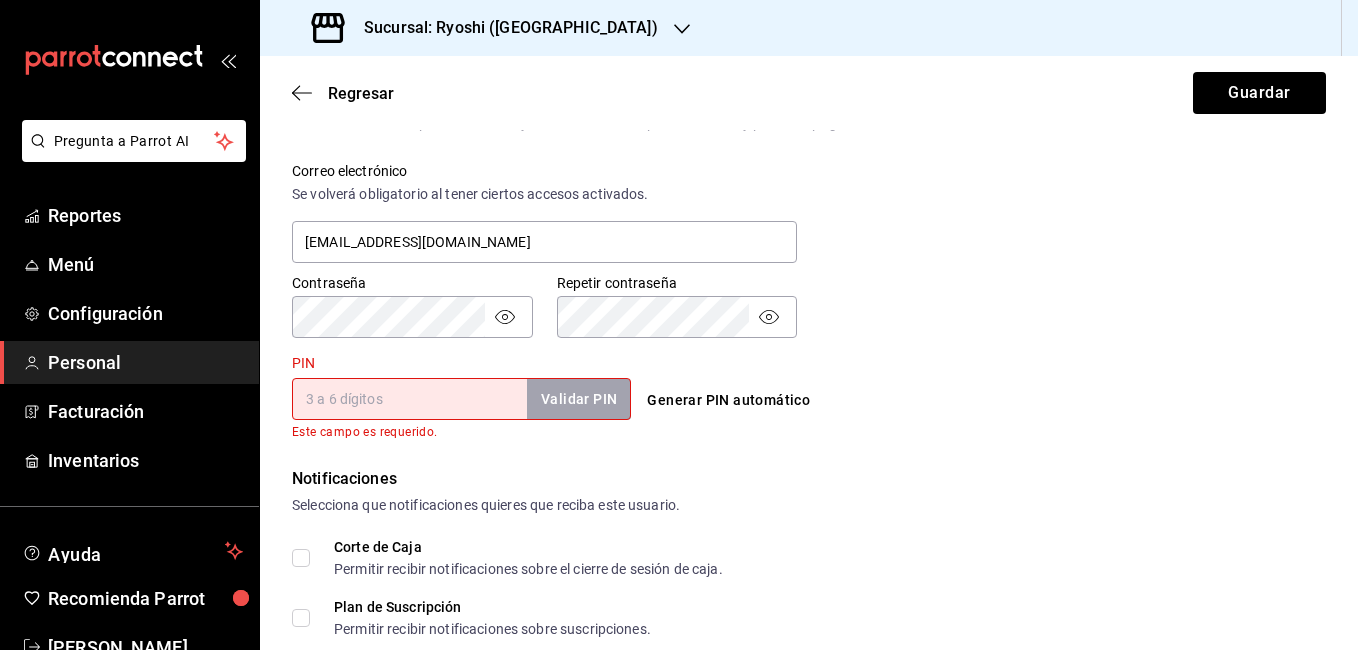 click on "PIN" at bounding box center [409, 399] 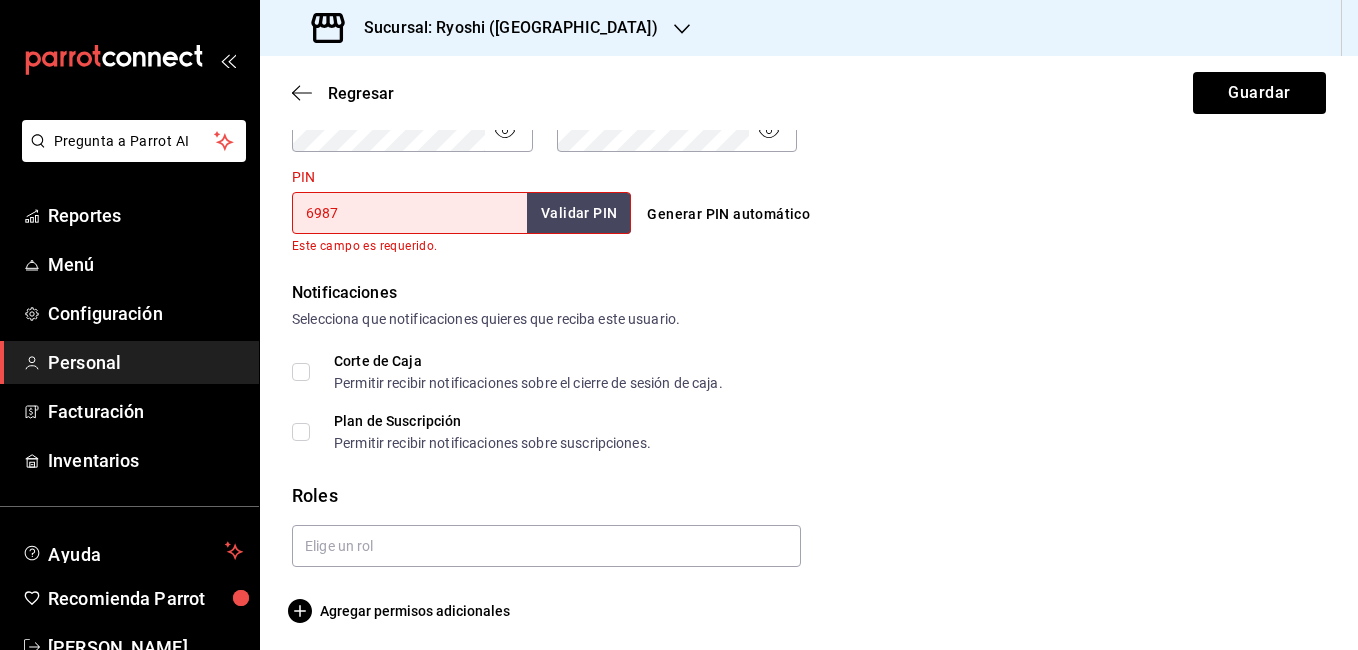 scroll, scrollTop: 911, scrollLeft: 0, axis: vertical 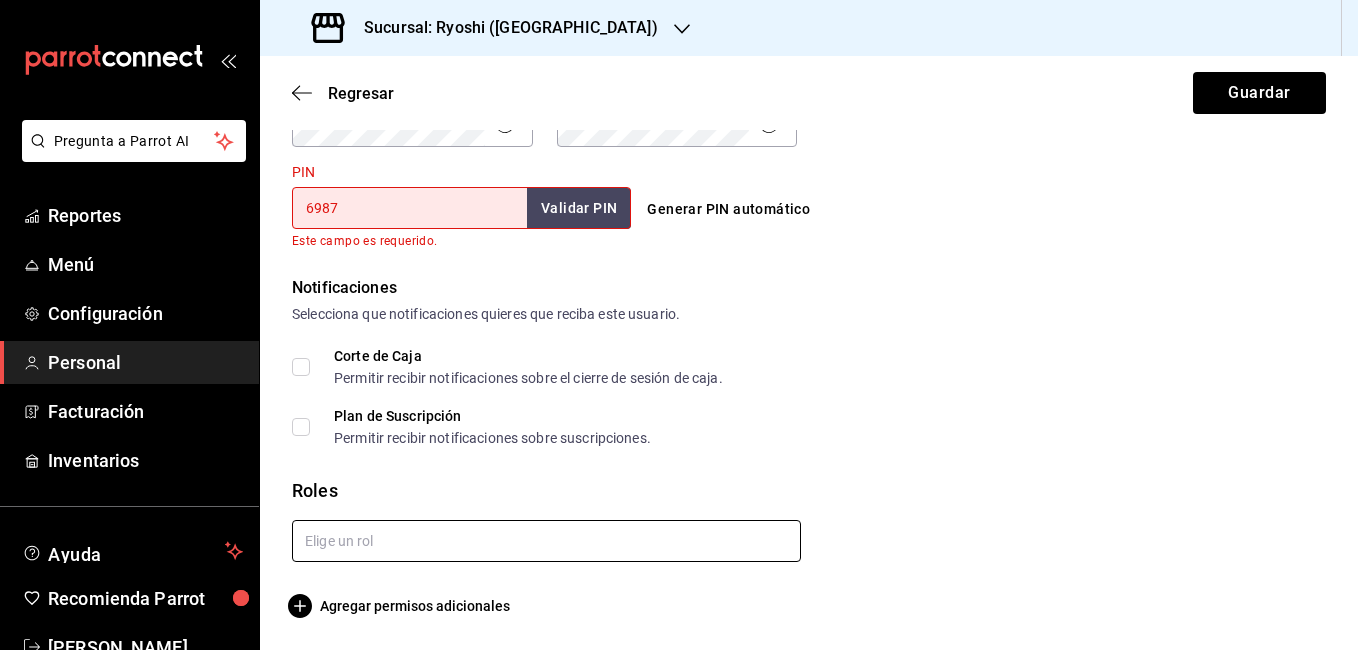 type on "6987" 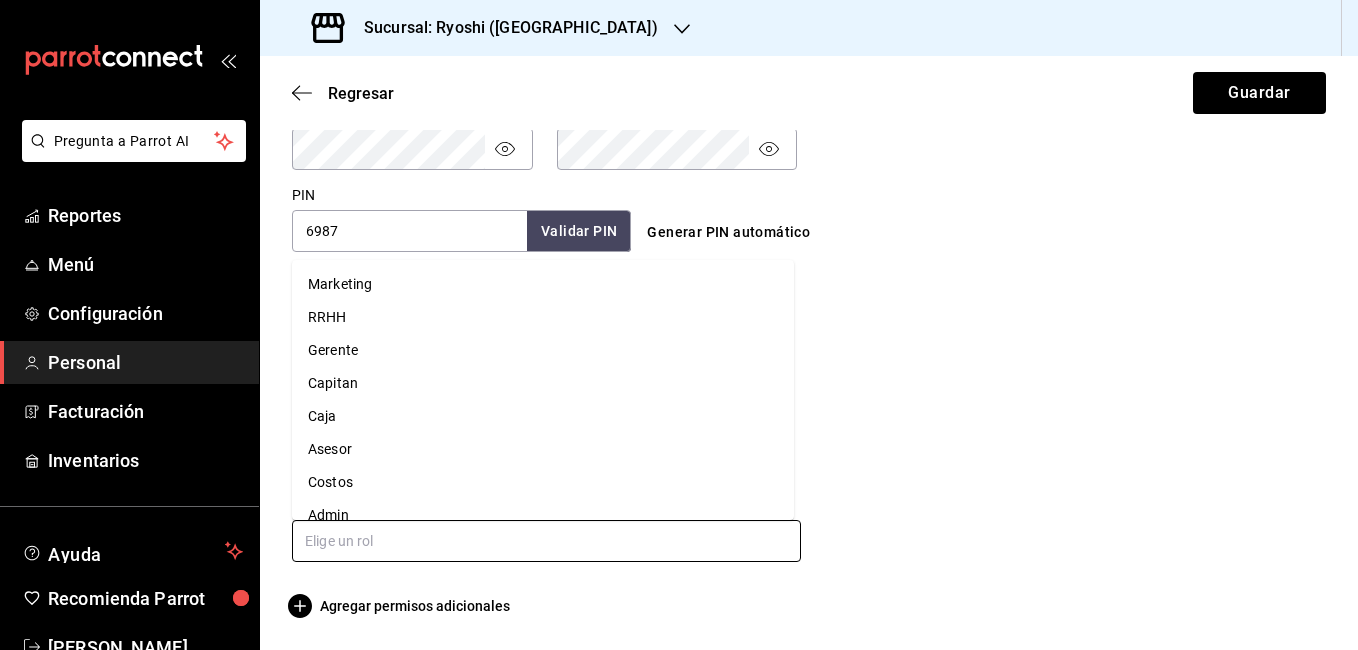 click at bounding box center [546, 541] 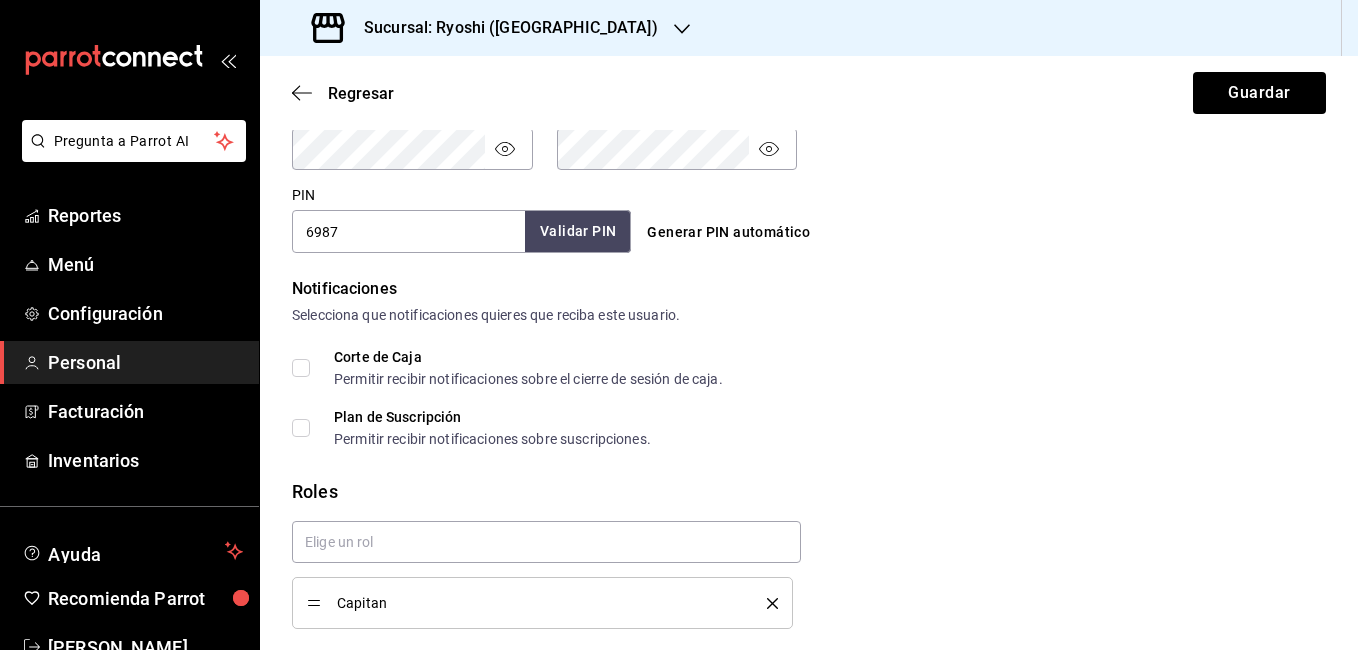 click on "Validar PIN" at bounding box center (578, 231) 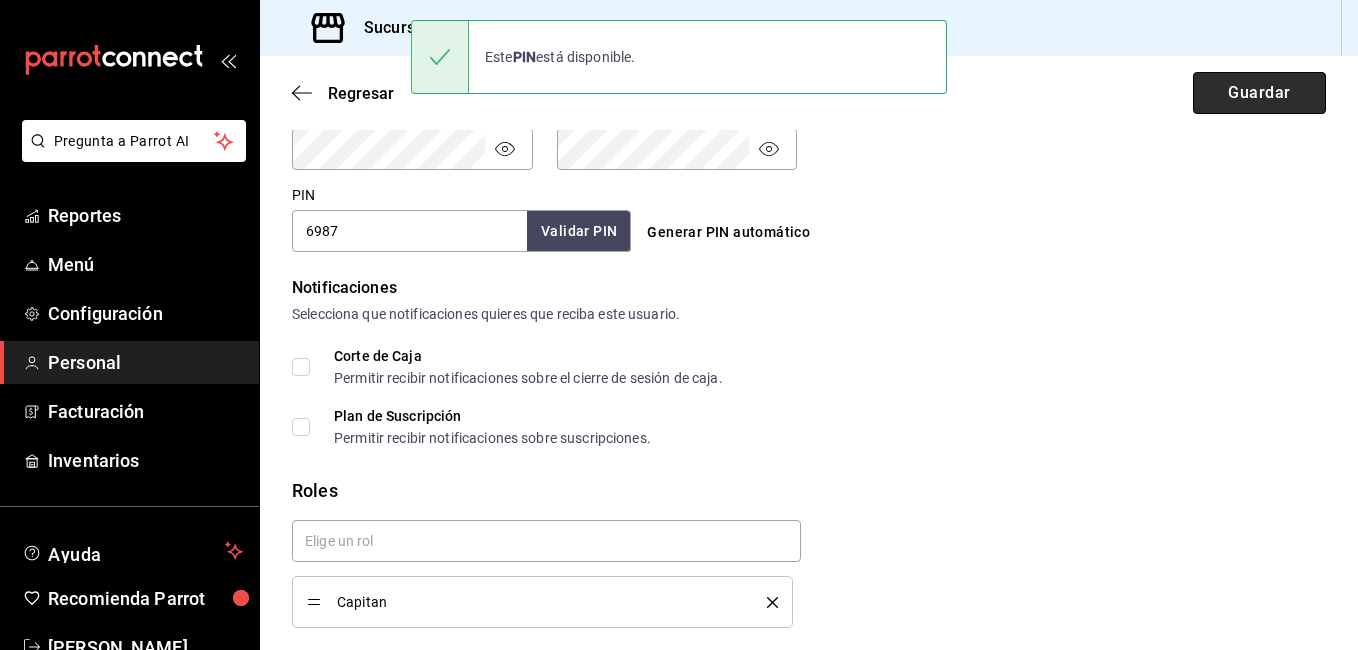 click on "Guardar" at bounding box center [1259, 93] 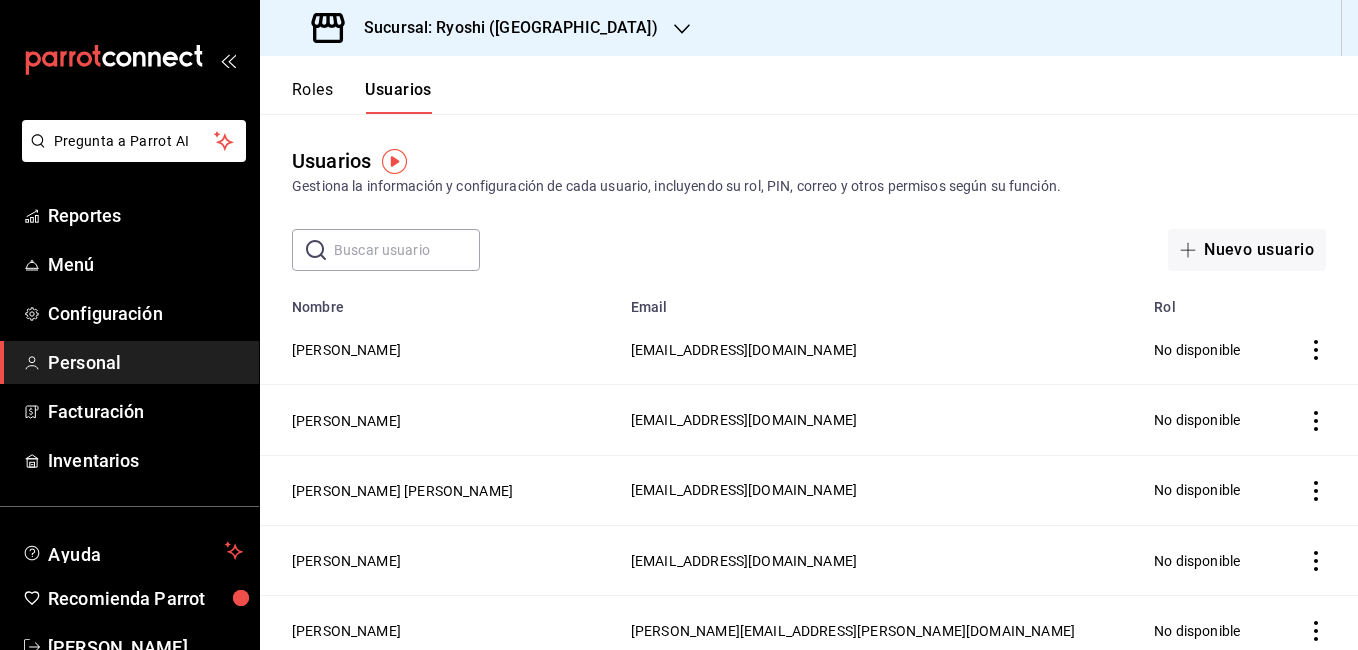 click on "Personal" at bounding box center (145, 362) 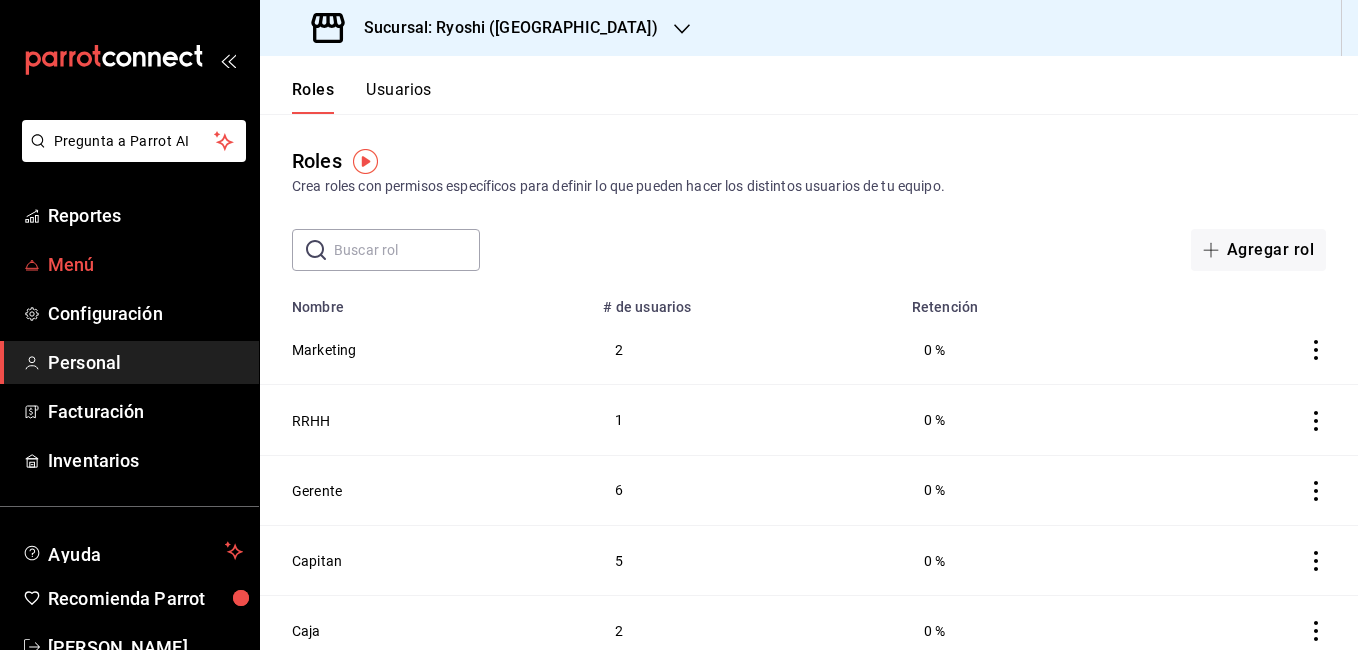 click on "Menú" at bounding box center [145, 264] 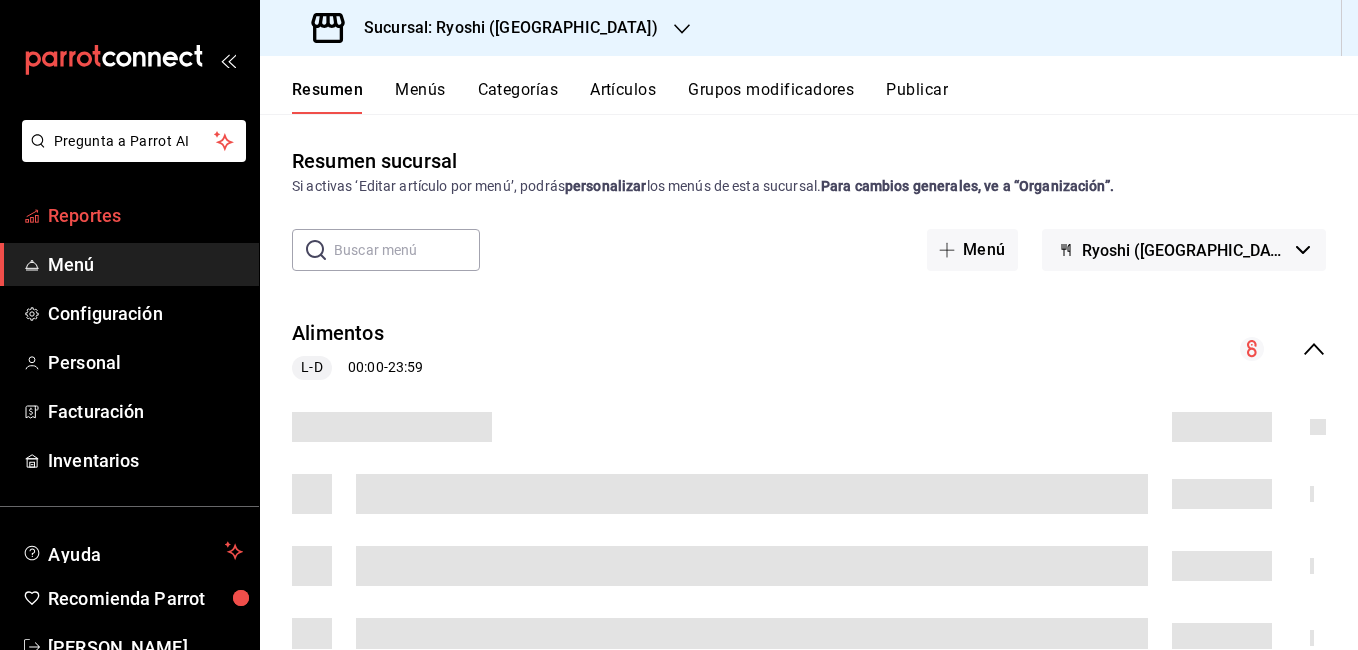 click on "Reportes" at bounding box center [145, 215] 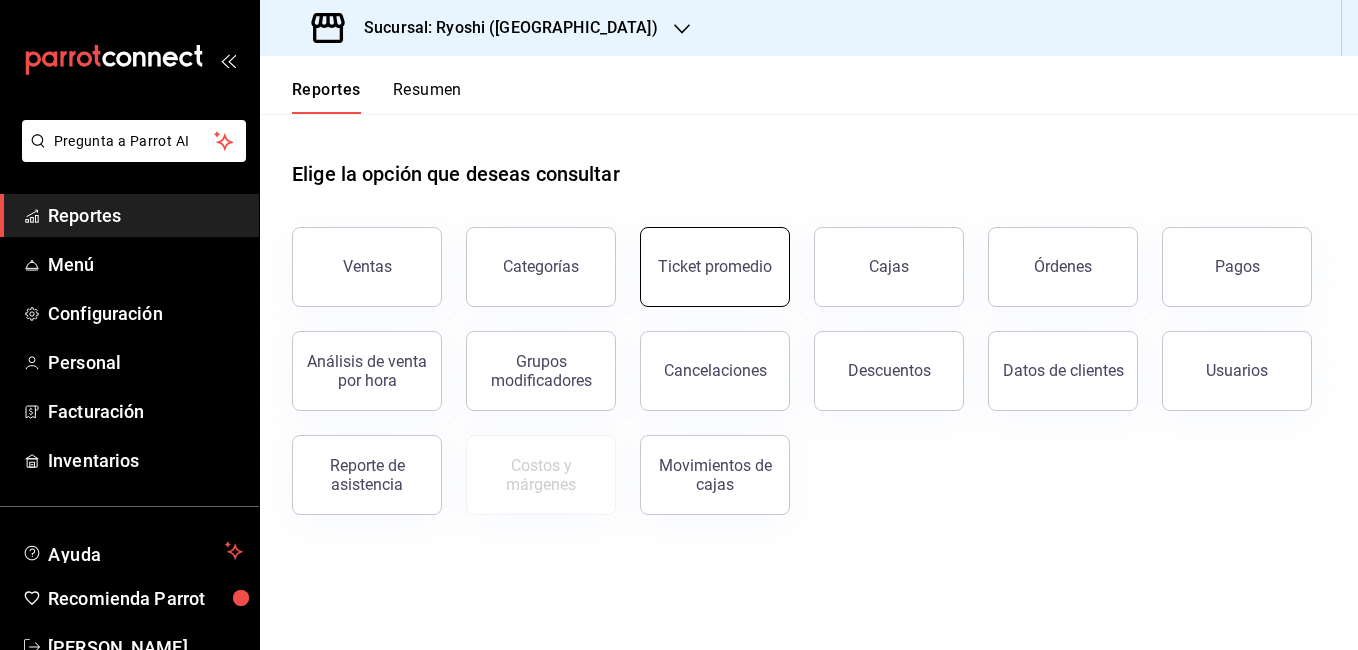 click on "Ticket promedio" at bounding box center [715, 266] 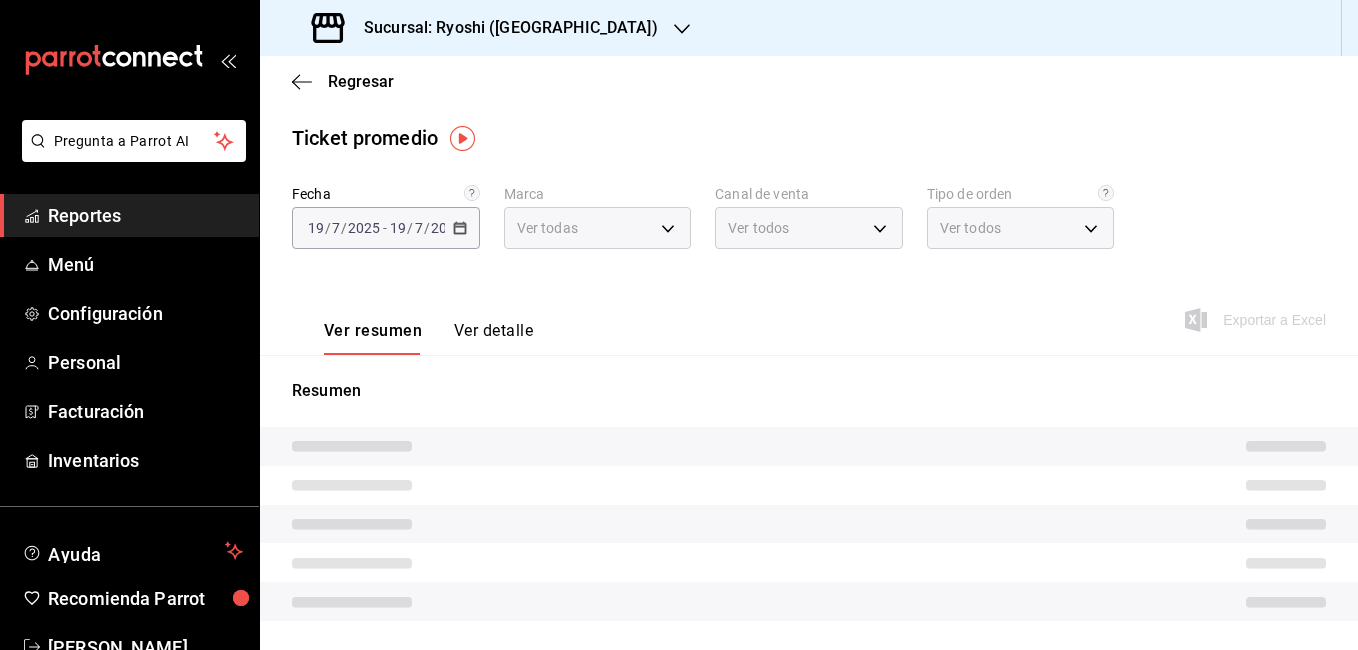 type on "26ca50e5-a845-484f-a54e-8a4432b79f59" 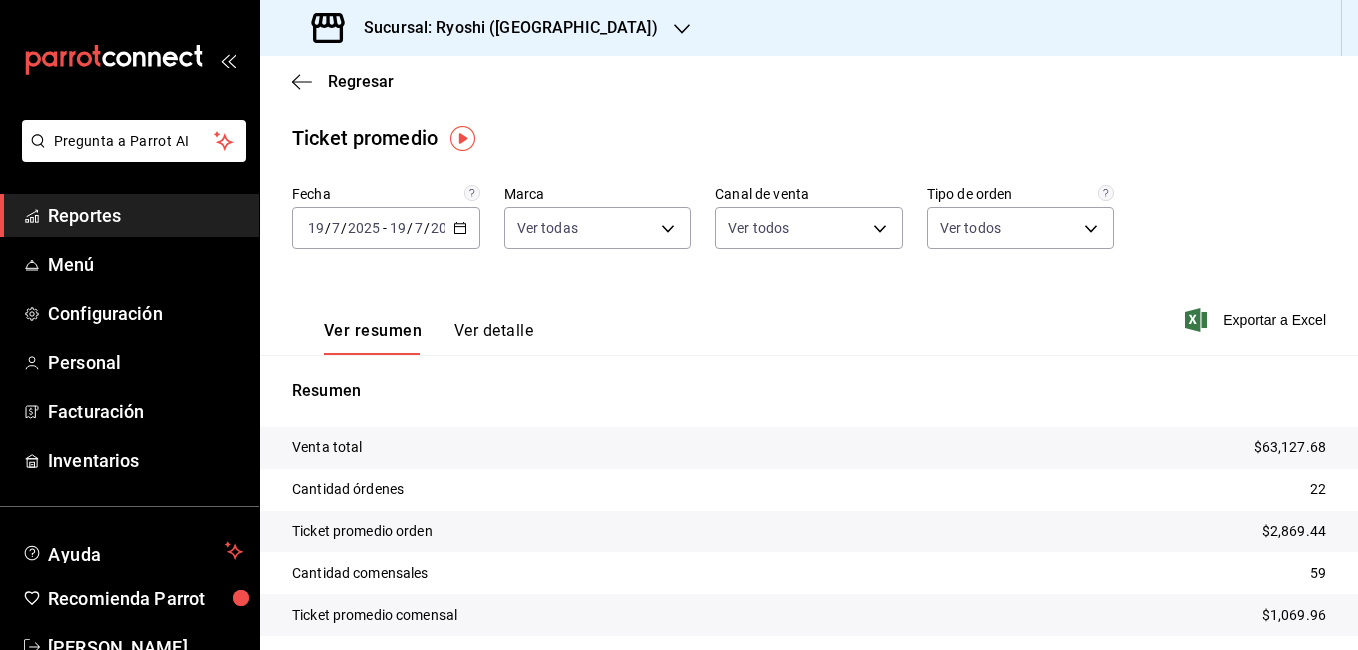 click on "Reportes" at bounding box center [145, 215] 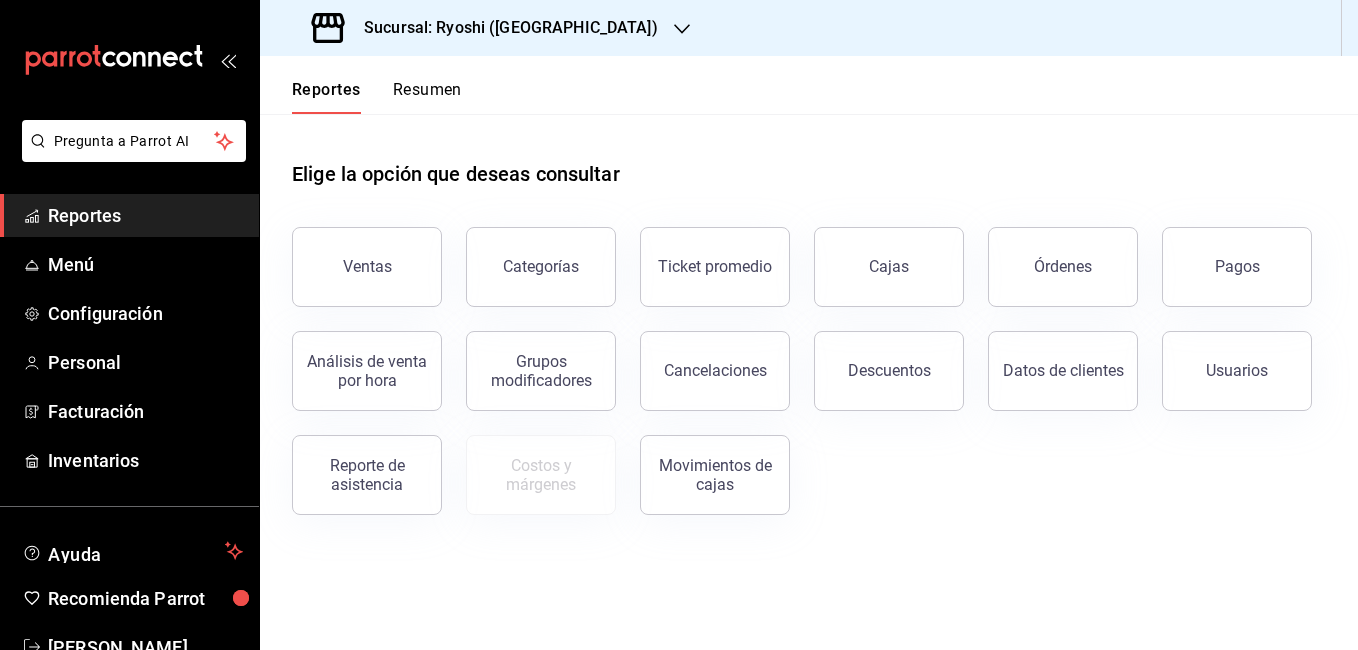 click on "Reportes" at bounding box center (145, 215) 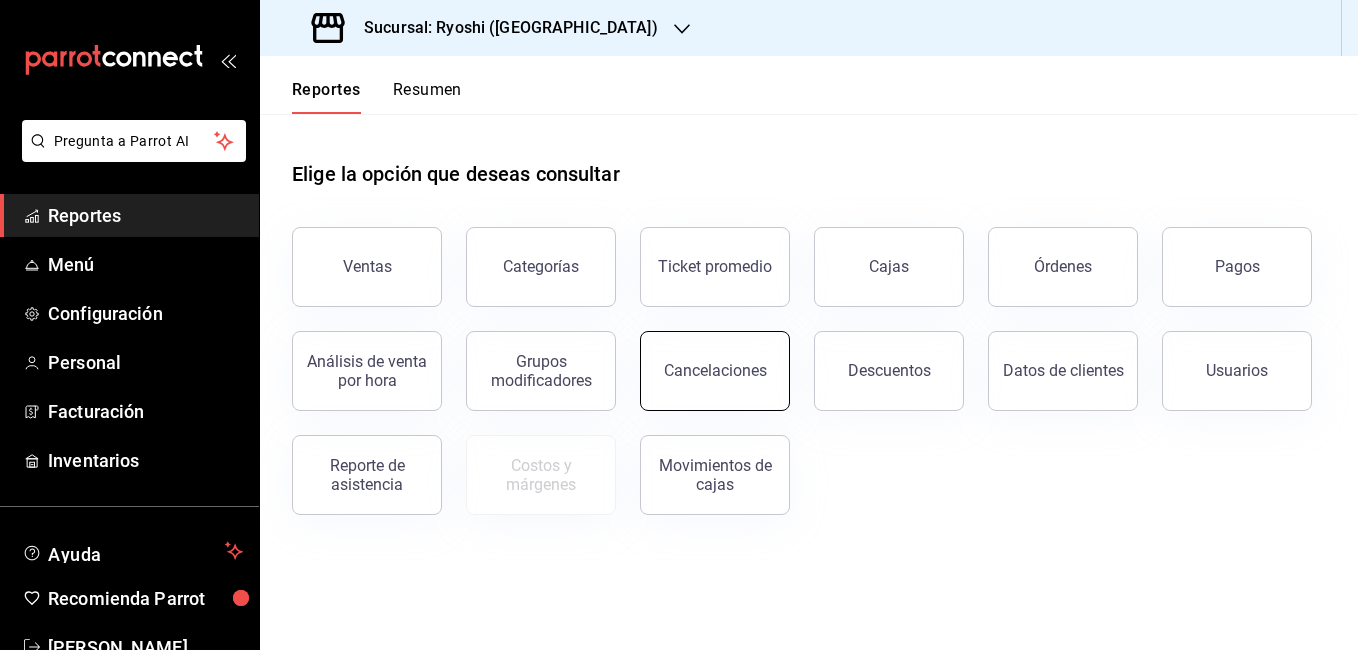 click on "Cancelaciones" at bounding box center [715, 370] 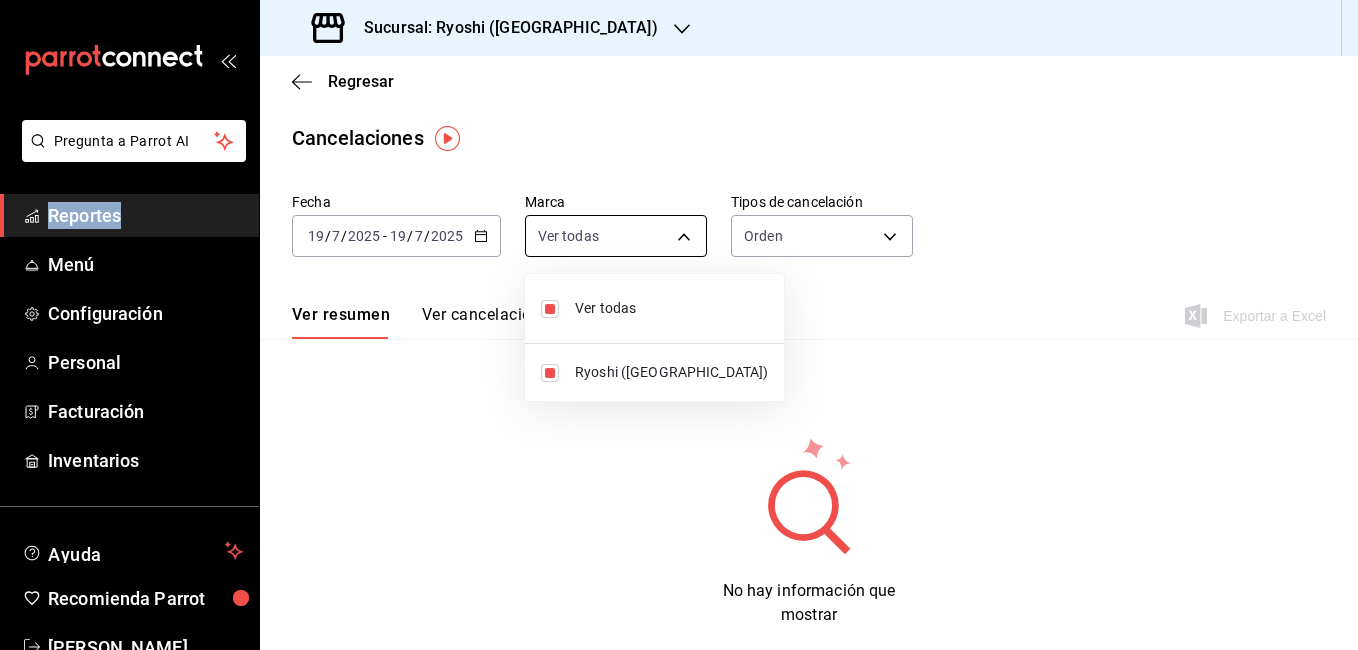 click on "Pregunta a Parrot AI Reportes   Menú   Configuración   Personal   Facturación   Inventarios   Ayuda Recomienda Parrot   [PERSON_NAME]   Sugerir nueva función   Sucursal: Ryoshi ([GEOGRAPHIC_DATA]) Regresar Cancelaciones Fecha [DATE] [DATE] - [DATE] [DATE] Marca Ver todas [object Object] Tipos de cancelación Orden ORDER Ver resumen Ver cancelaciones Exportar a Excel No hay información que mostrar GANA 1 MES GRATIS EN TU SUSCRIPCIÓN AQUÍ ¿Recuerdas cómo empezó tu restaurante?
[PERSON_NAME] puedes ayudar a un colega a tener el mismo cambio que tú viviste.
Recomienda Parrot directamente desde tu Portal Administrador.
Es fácil y rápido.
🎁 Por cada restaurante que se una, ganas 1 mes gratis. Ver video tutorial Ir a video Pregunta a Parrot AI Reportes   Menú   Configuración   Personal   Facturación   Inventarios   Ayuda Recomienda Parrot   [PERSON_NAME]   Sugerir nueva función   Visitar centro de ayuda [PHONE_NUMBER] [EMAIL_ADDRESS][DOMAIN_NAME] Visitar centro de ayuda Ver todas" at bounding box center (679, 325) 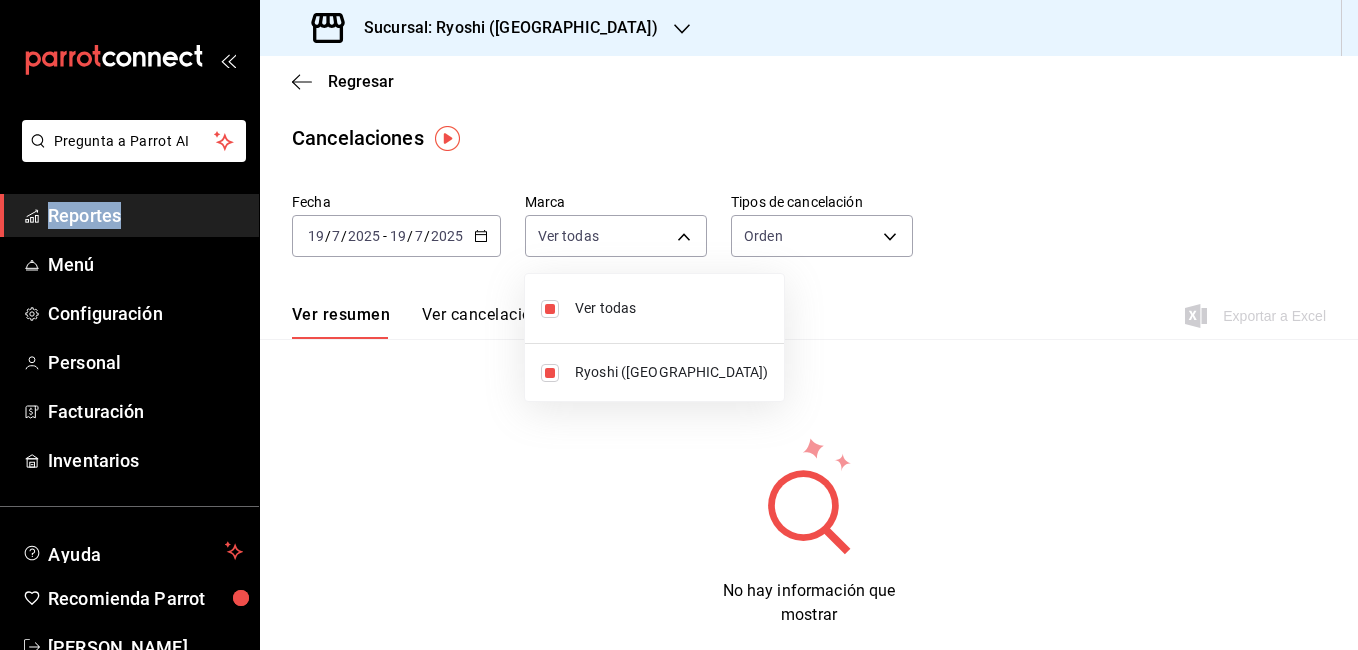 click on "Ver todas" at bounding box center [654, 308] 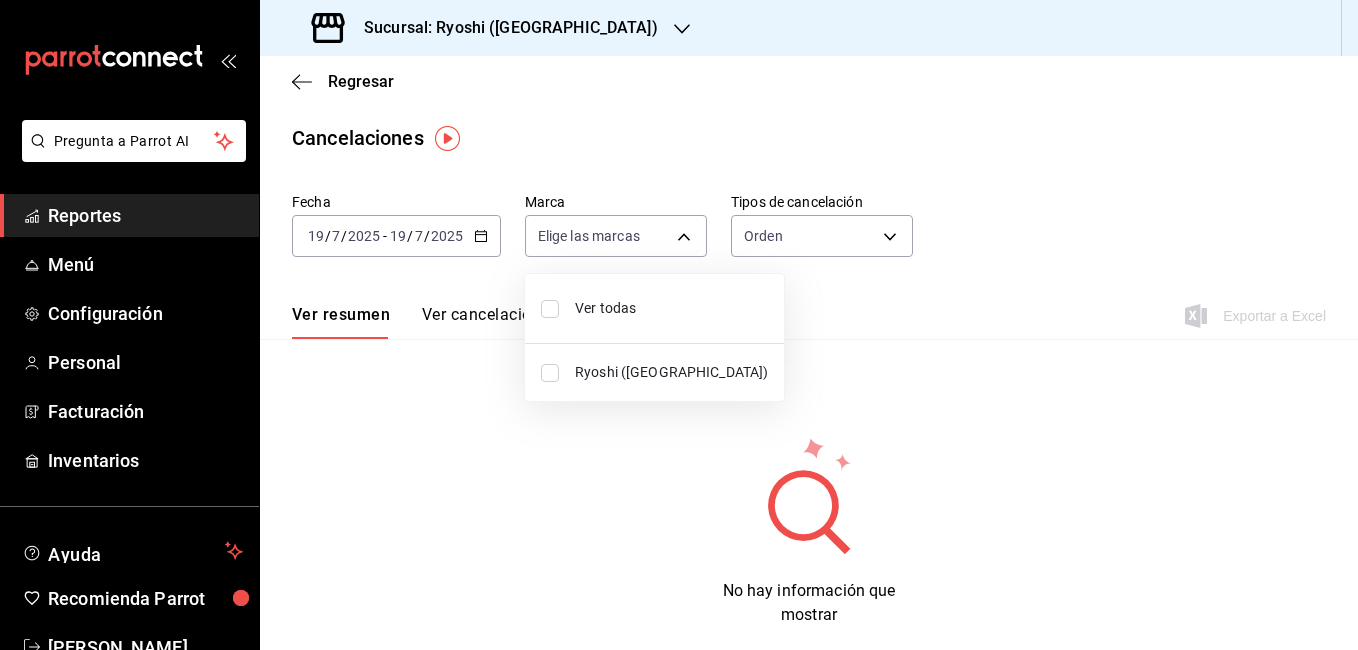 click at bounding box center [679, 325] 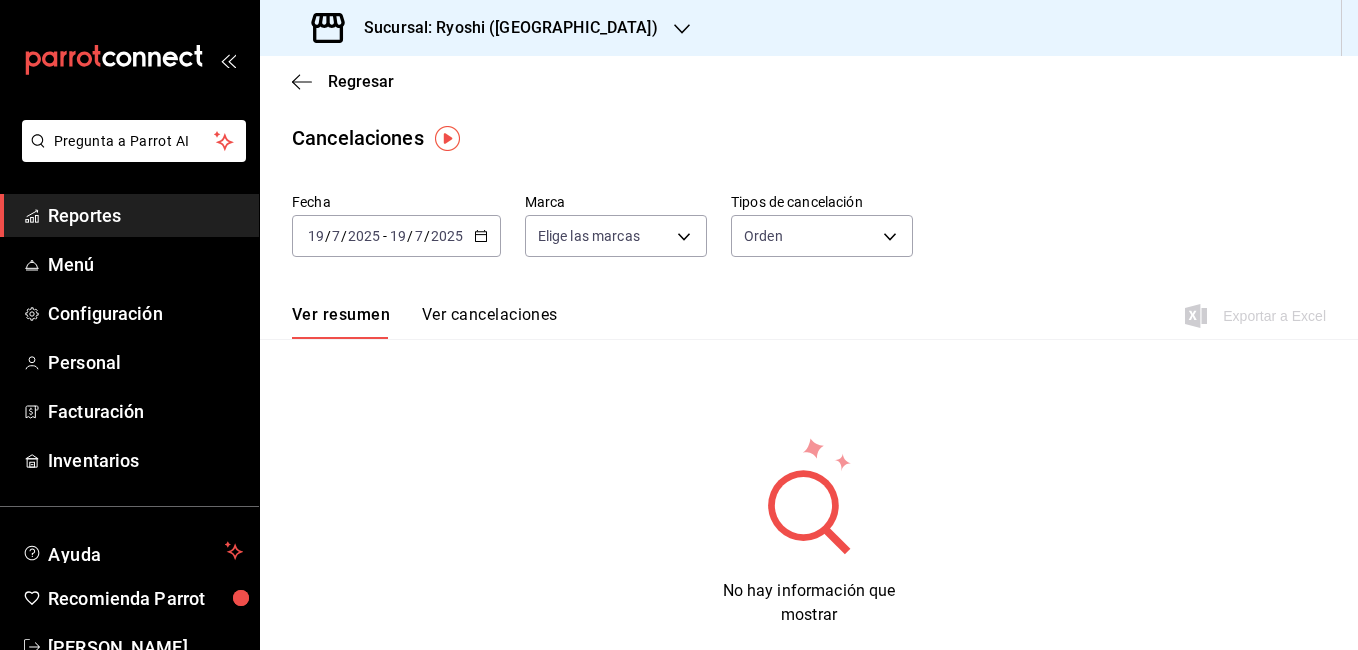 click on "19" at bounding box center (398, 236) 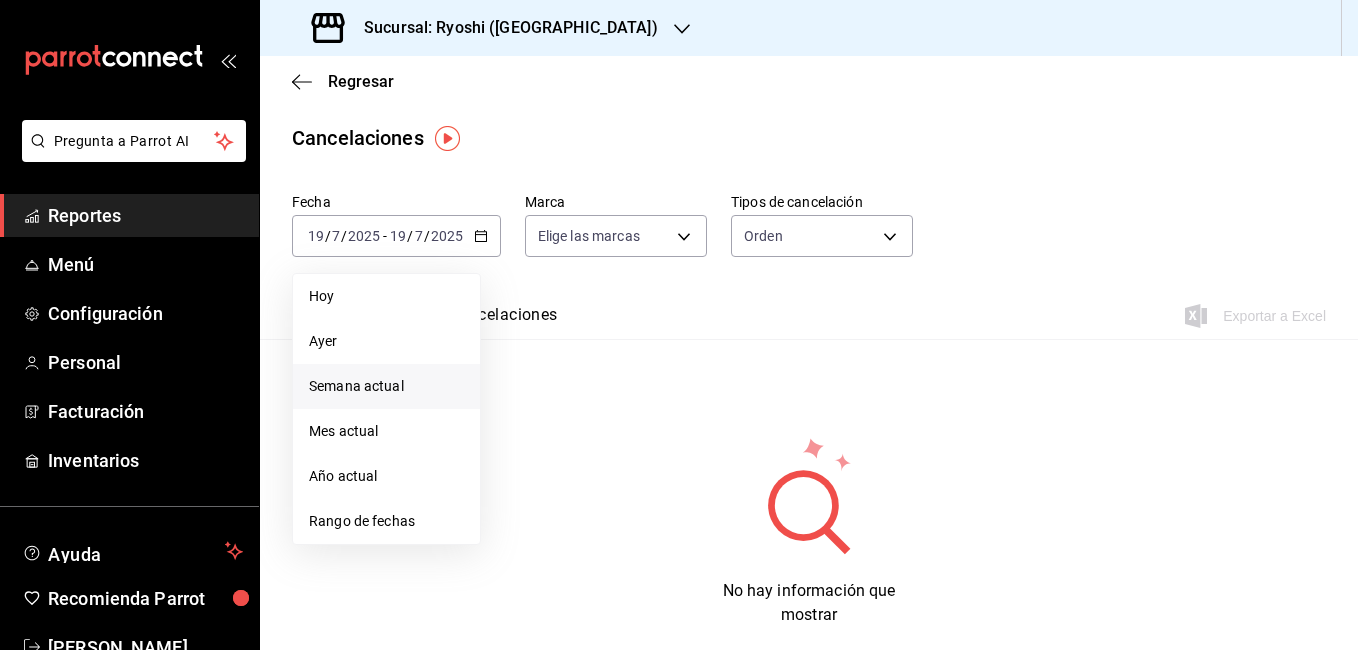 click on "Semana actual" at bounding box center [386, 386] 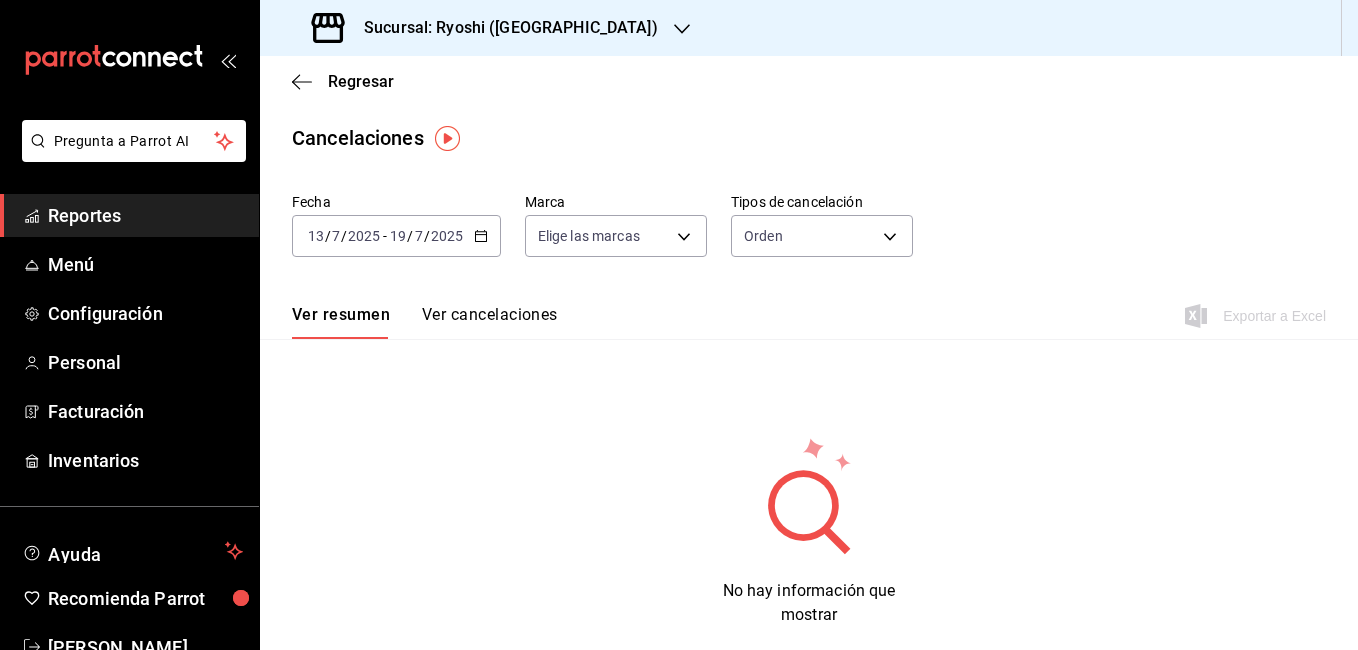 click on "2025" at bounding box center (447, 236) 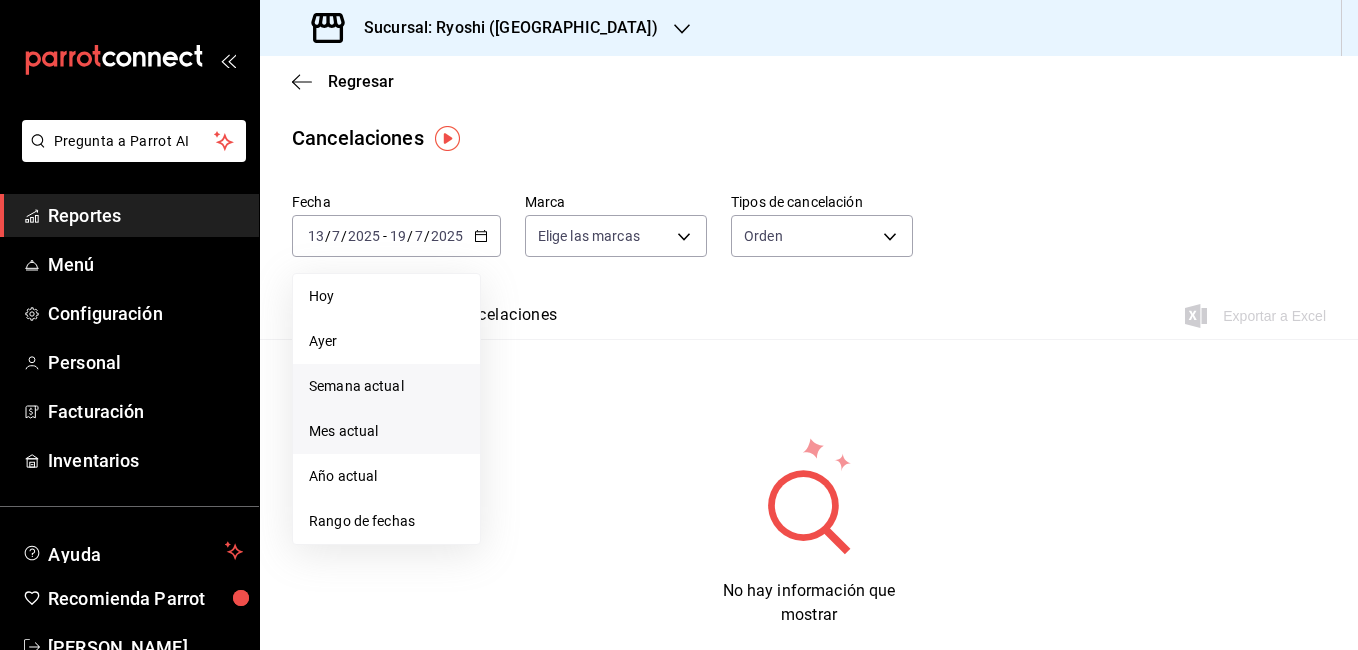 click on "Mes actual" at bounding box center (386, 431) 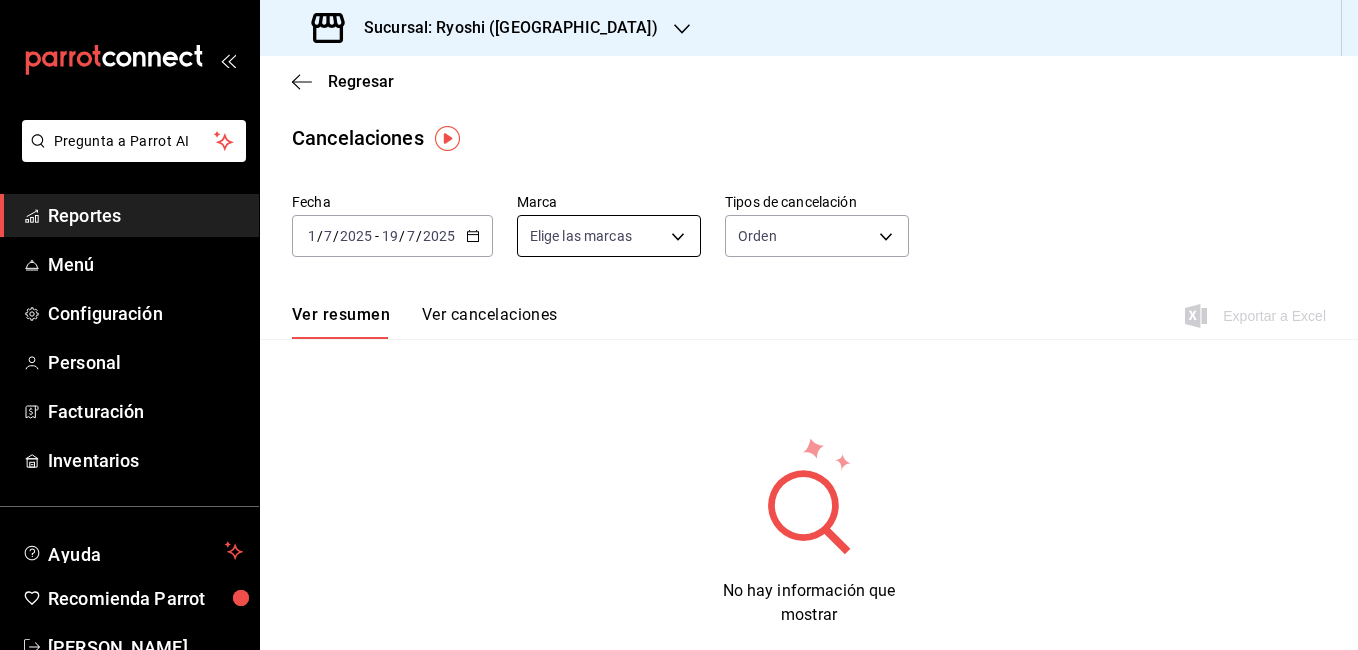 click on "Pregunta a Parrot AI Reportes   Menú   Configuración   Personal   Facturación   Inventarios   Ayuda Recomienda Parrot   [PERSON_NAME]   Sugerir nueva función   Sucursal: Ryoshi ([GEOGRAPHIC_DATA]) Regresar Cancelaciones Fecha [DATE] [DATE] - [DATE] [DATE] Marca Elige las marcas Tipos de cancelación Orden ORDER Ver resumen Ver cancelaciones Exportar a Excel No hay información que mostrar GANA 1 MES GRATIS EN TU SUSCRIPCIÓN AQUÍ ¿Recuerdas cómo empezó tu restaurante?
[PERSON_NAME] puedes ayudar a un colega a tener el mismo cambio que tú viviste.
Recomienda Parrot directamente desde tu Portal Administrador.
Es fácil y rápido.
🎁 Por cada restaurante que se una, ganas 1 mes gratis. Ver video tutorial Ir a video Pregunta a Parrot AI Reportes   Menú   Configuración   Personal   Facturación   Inventarios   Ayuda Recomienda Parrot   [PERSON_NAME]   Sugerir nueva función   Visitar centro de ayuda [PHONE_NUMBER] [EMAIL_ADDRESS][DOMAIN_NAME] Visitar centro de ayuda [PHONE_NUMBER]" at bounding box center [679, 325] 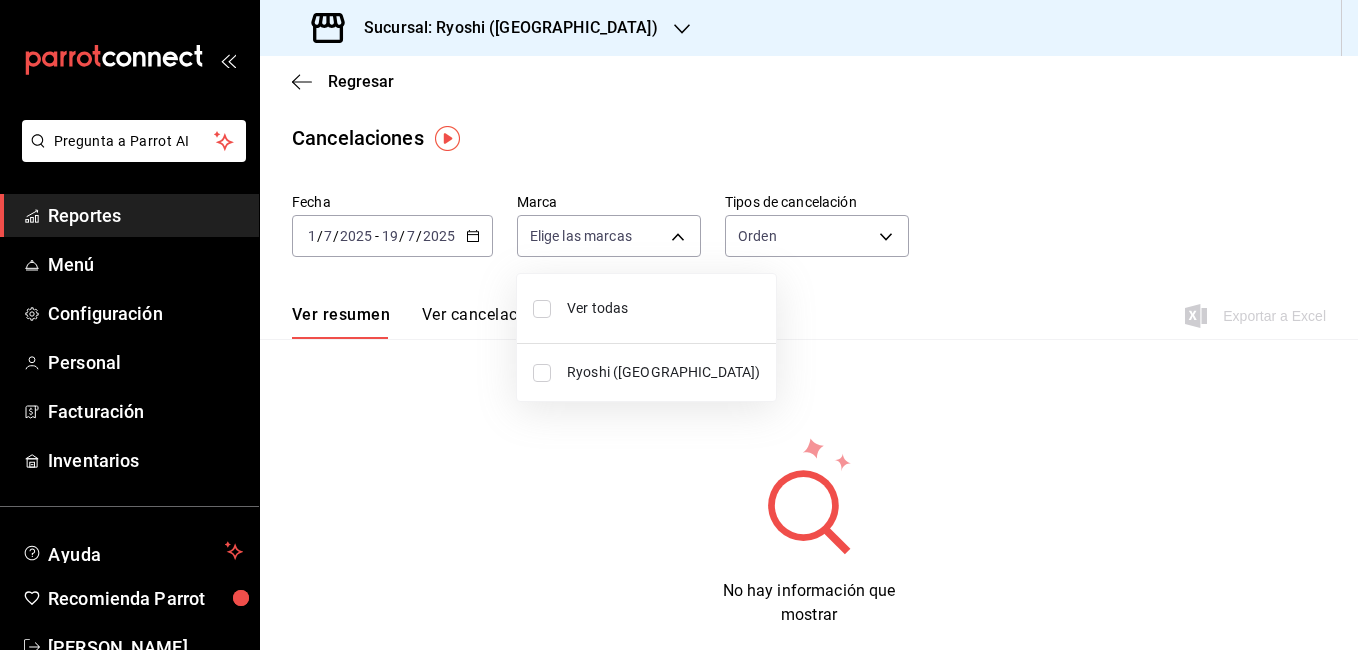 click on "Ryoshi ([GEOGRAPHIC_DATA])" at bounding box center [663, 372] 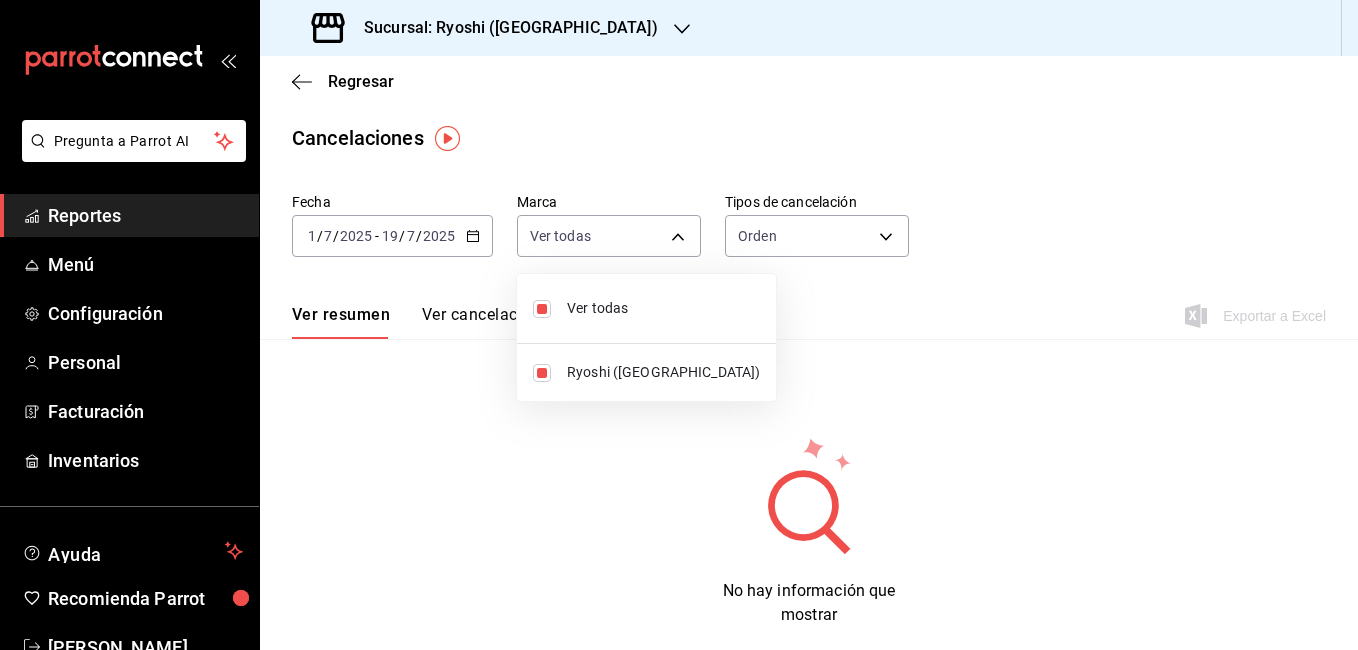 click at bounding box center [679, 325] 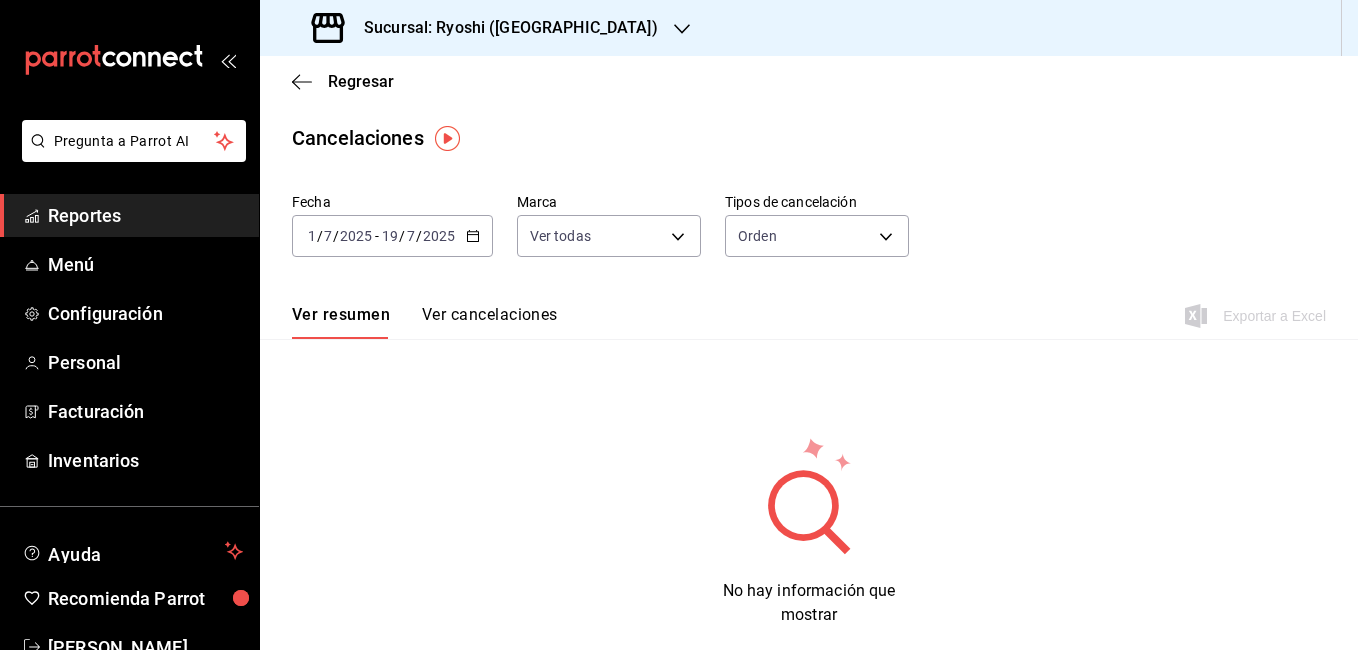 click on "2025" at bounding box center (439, 236) 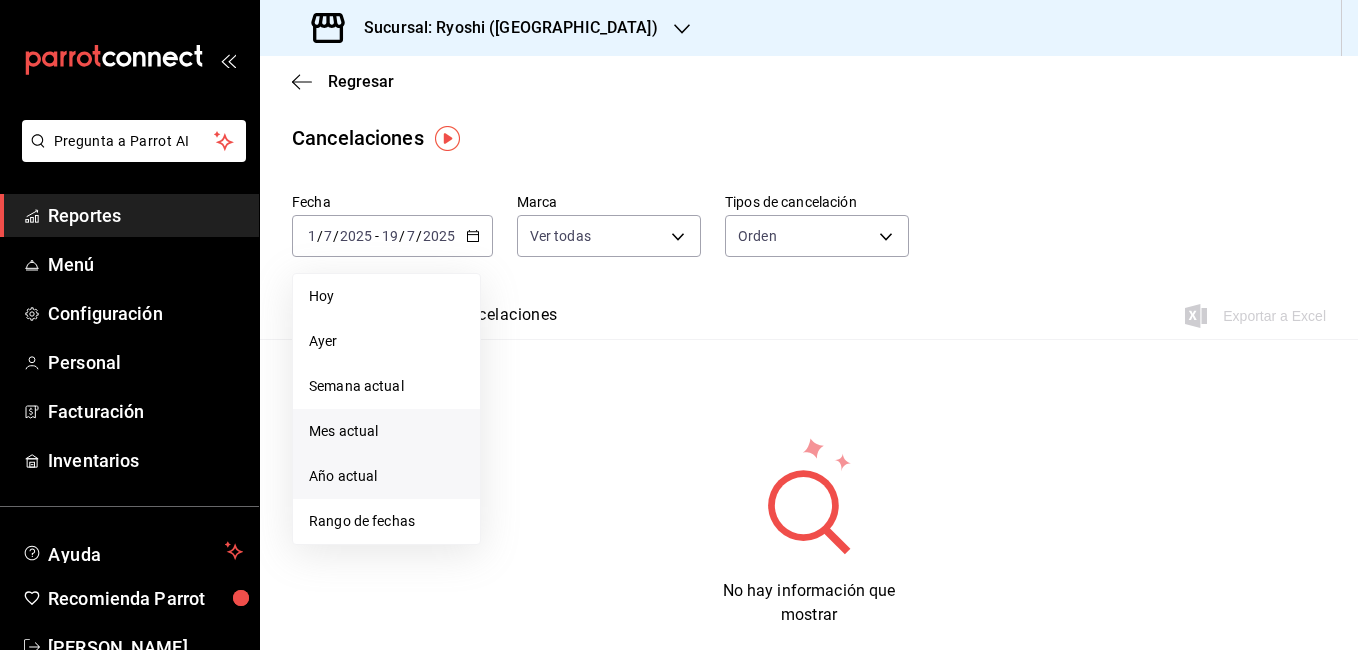 click on "Año actual" at bounding box center [386, 476] 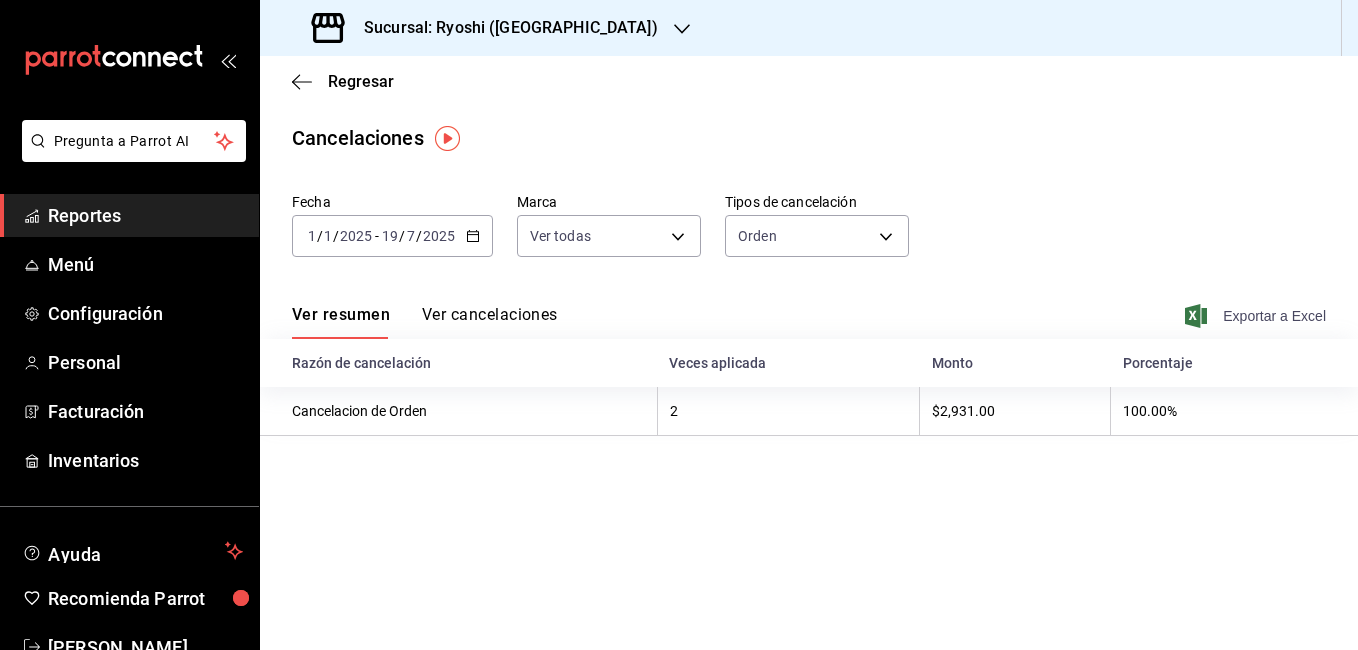 click on "Exportar a Excel" at bounding box center (1257, 316) 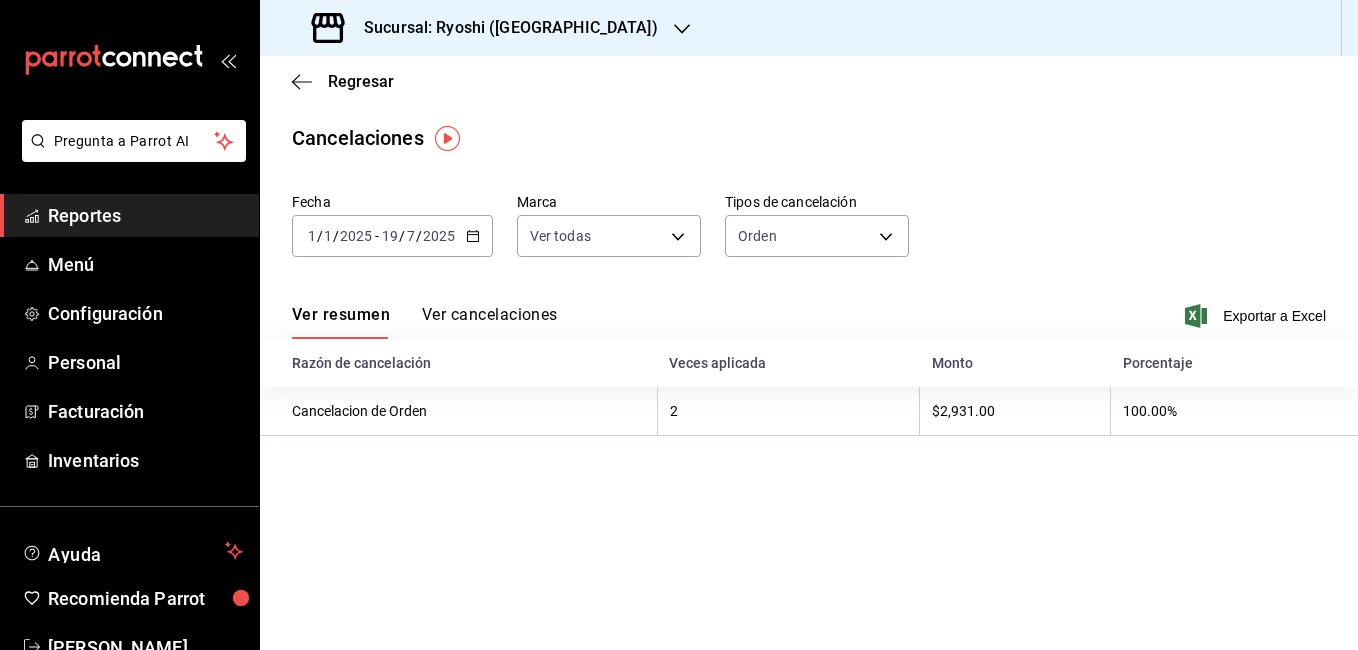 click on "Ver cancelaciones" at bounding box center (490, 322) 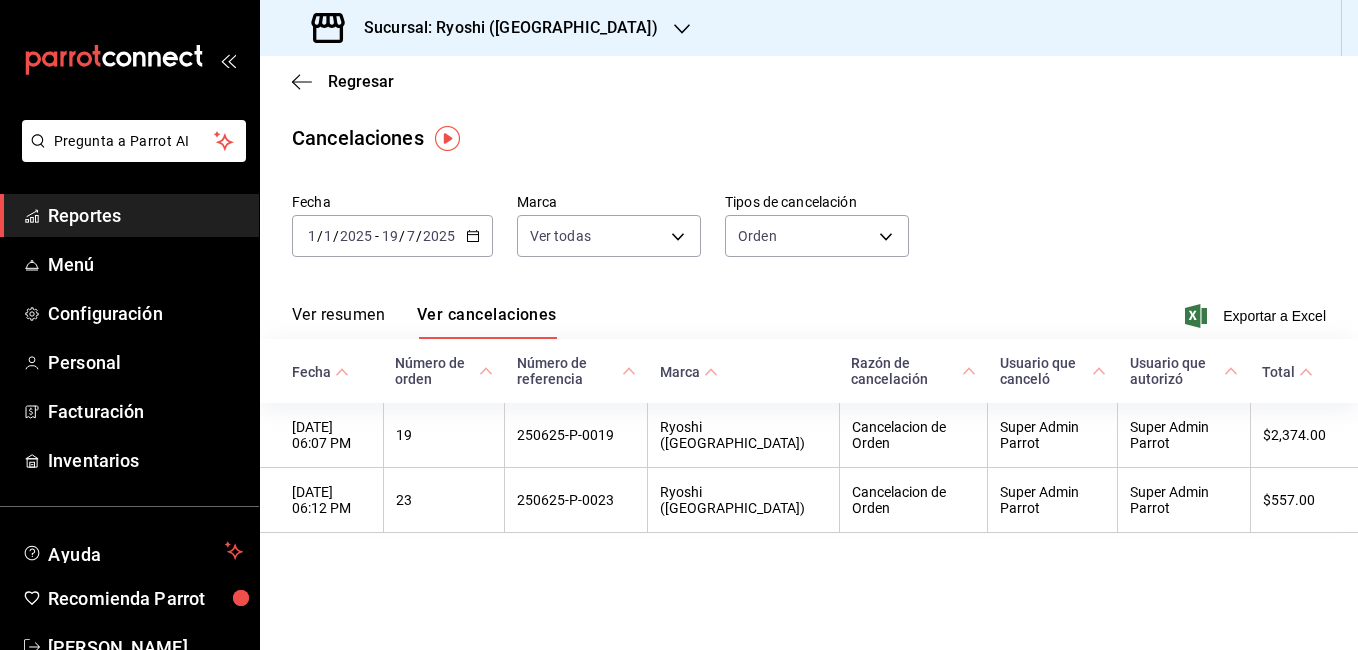 click 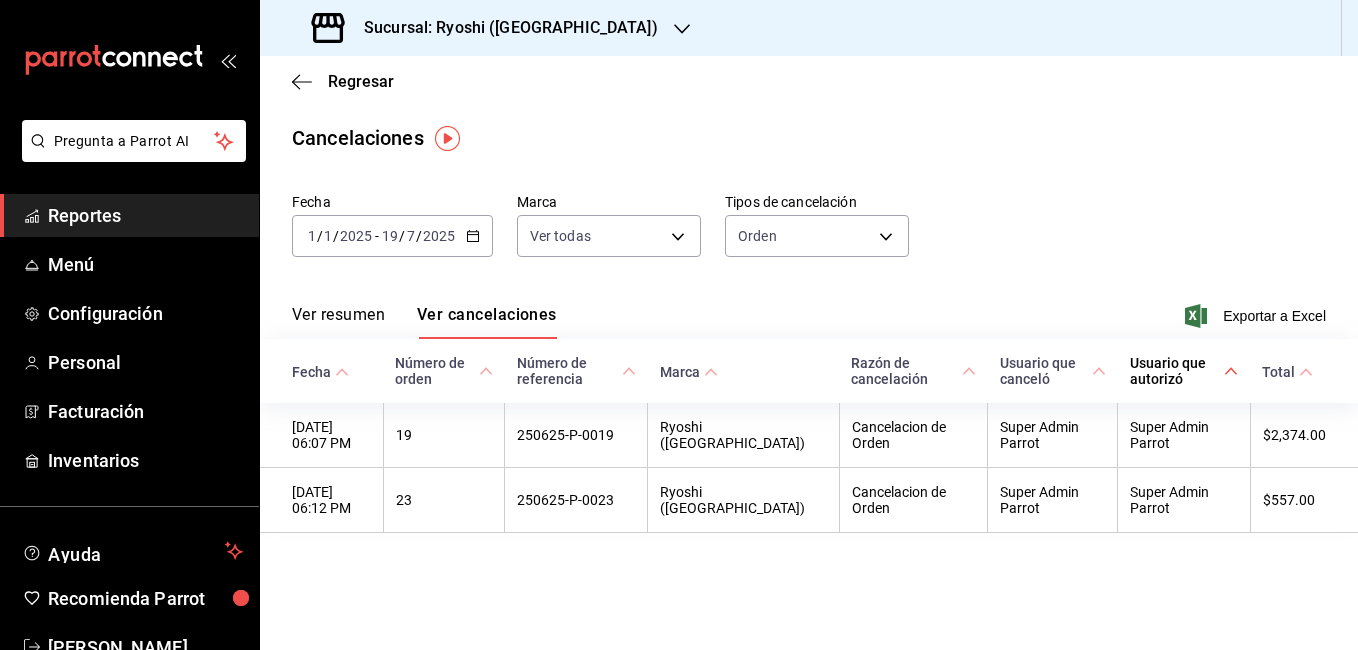 click 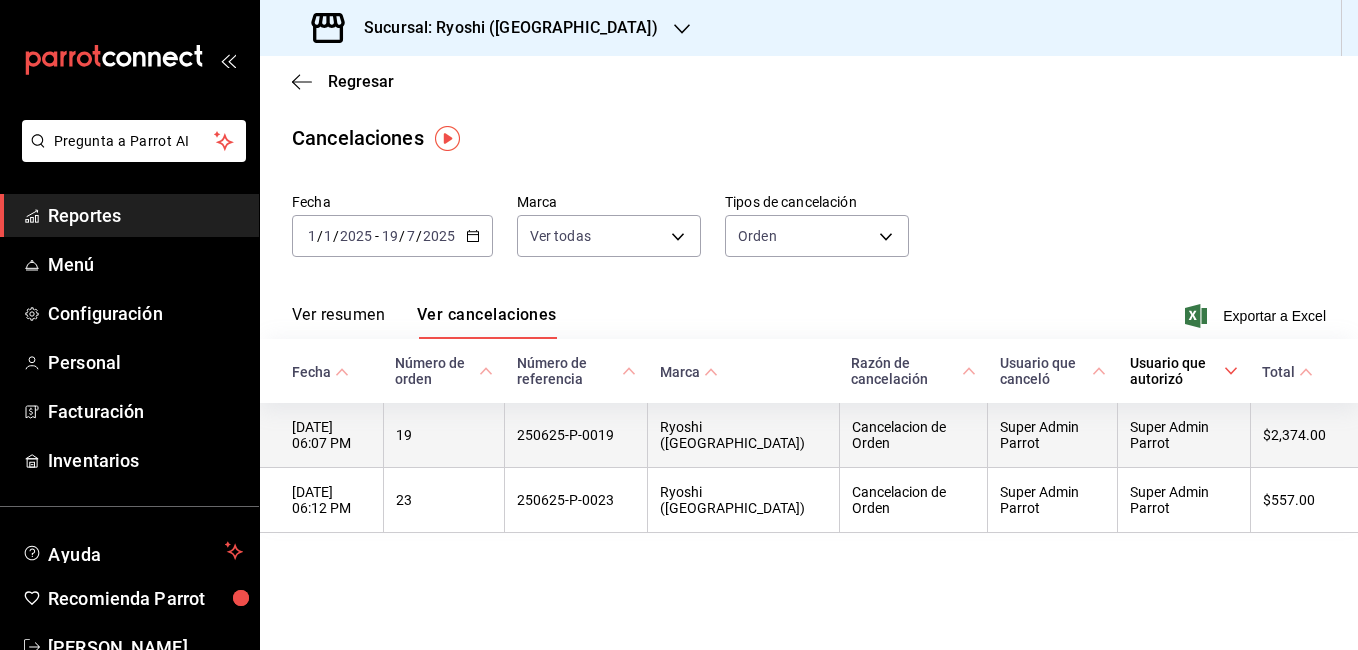 click on "250625-P-0019" at bounding box center (576, 435) 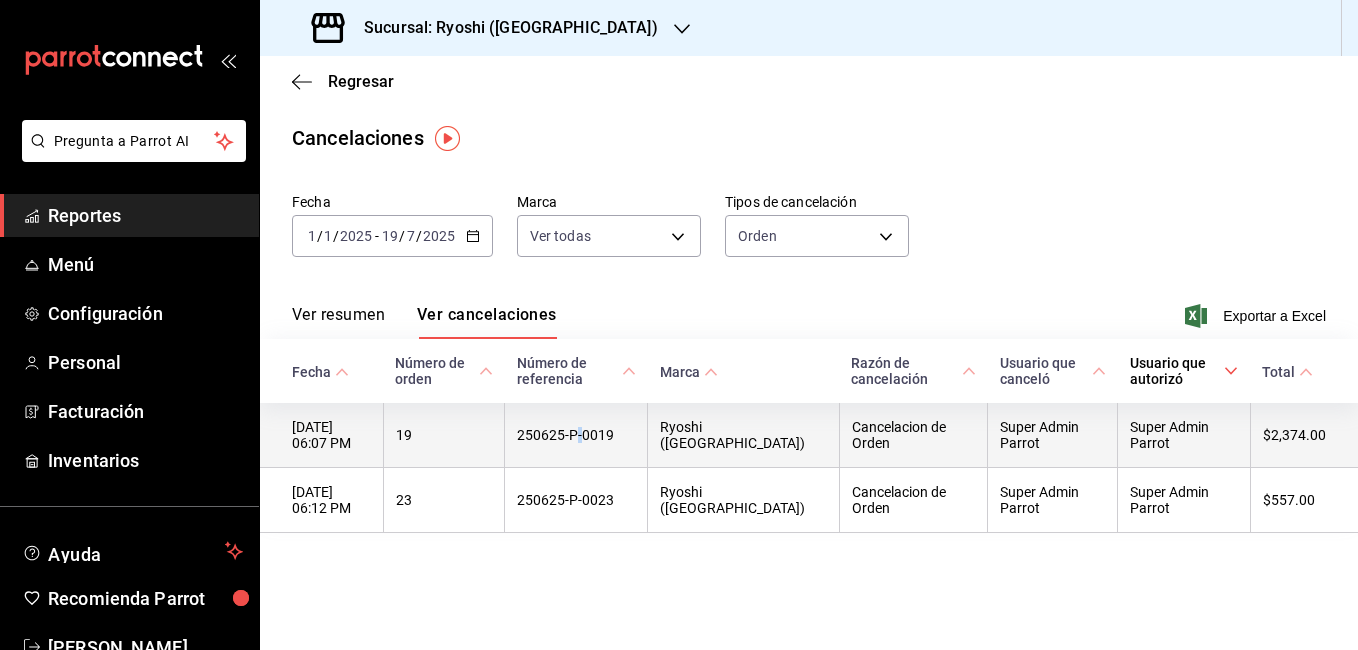 click on "250625-P-0019" at bounding box center [576, 435] 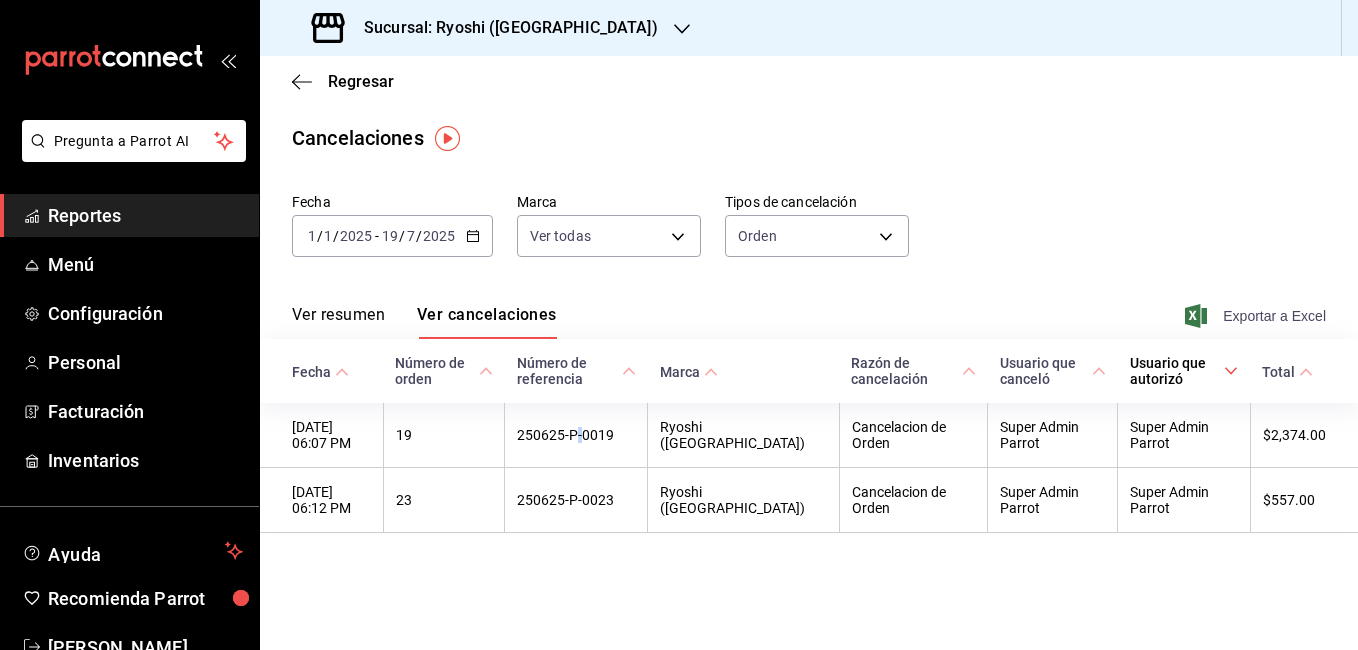 click on "Exportar a Excel" at bounding box center [1257, 316] 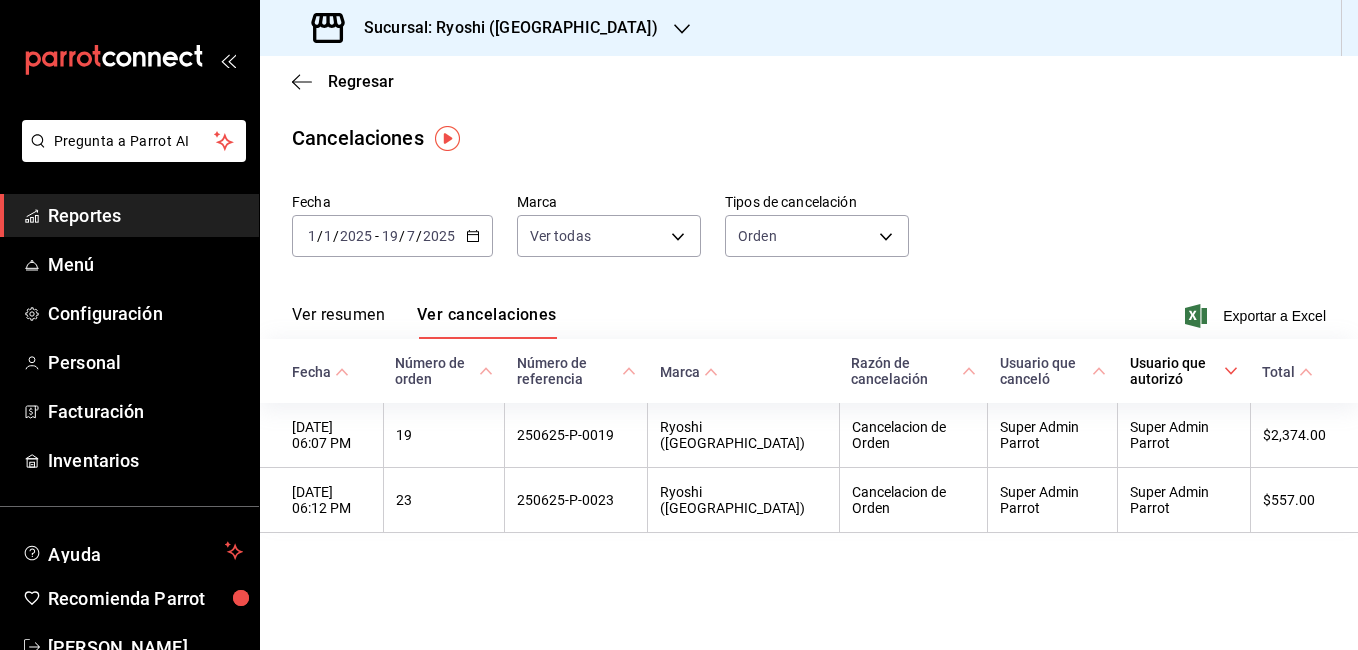 click on "2025" at bounding box center (356, 236) 